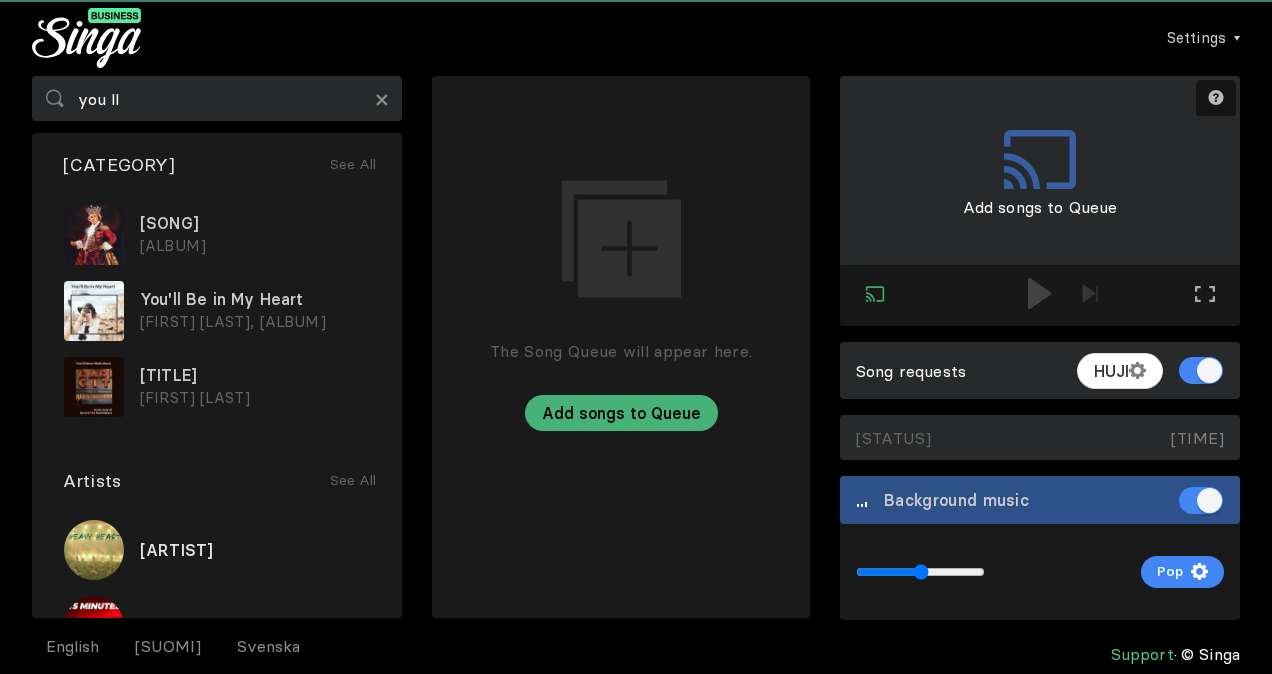 scroll, scrollTop: 0, scrollLeft: 0, axis: both 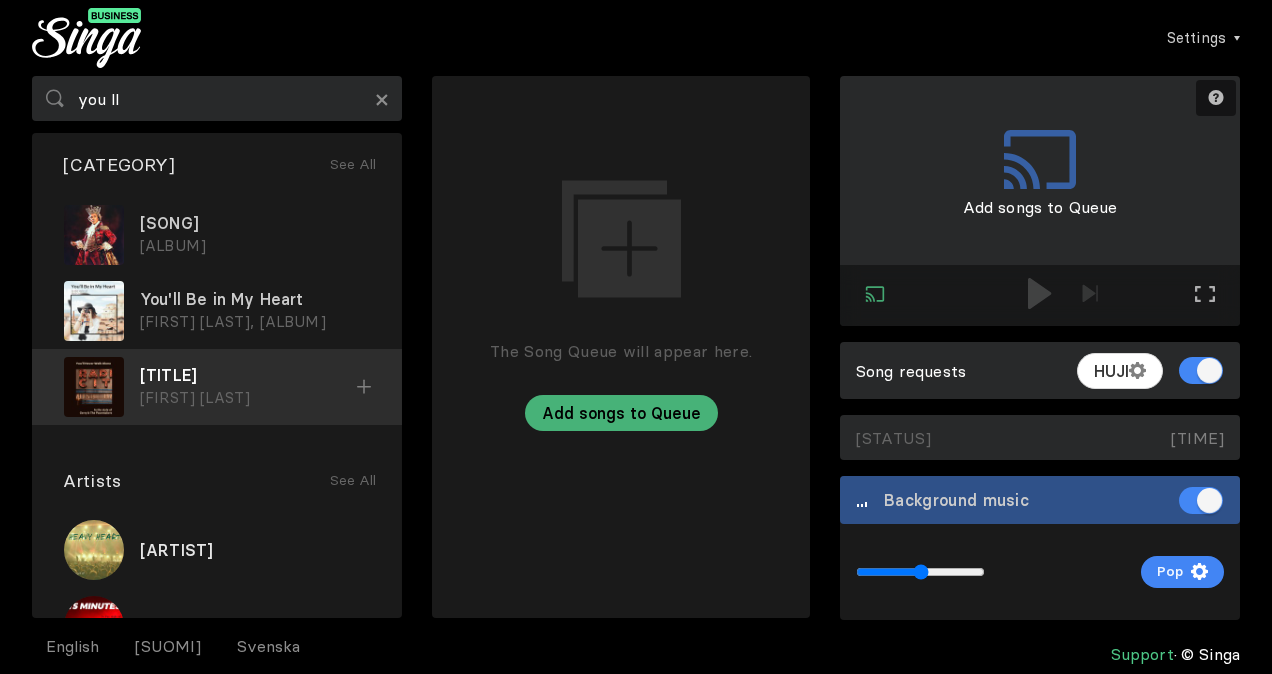 type on "you ll" 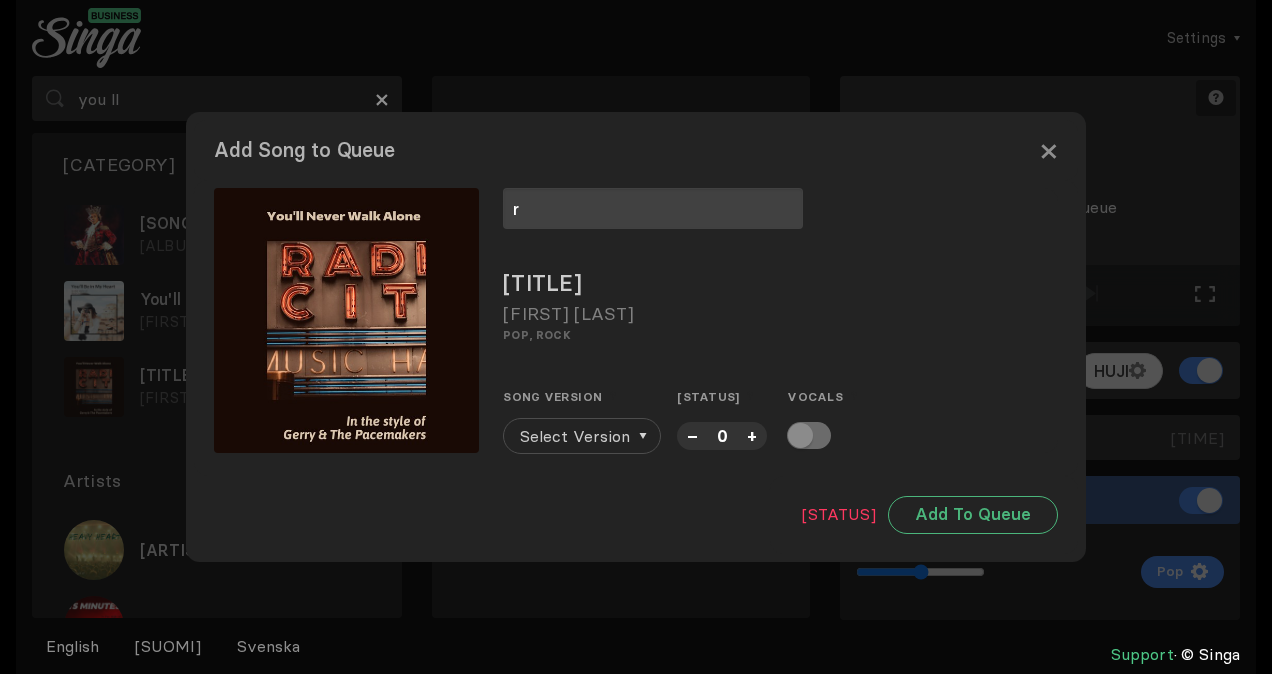 type on "r" 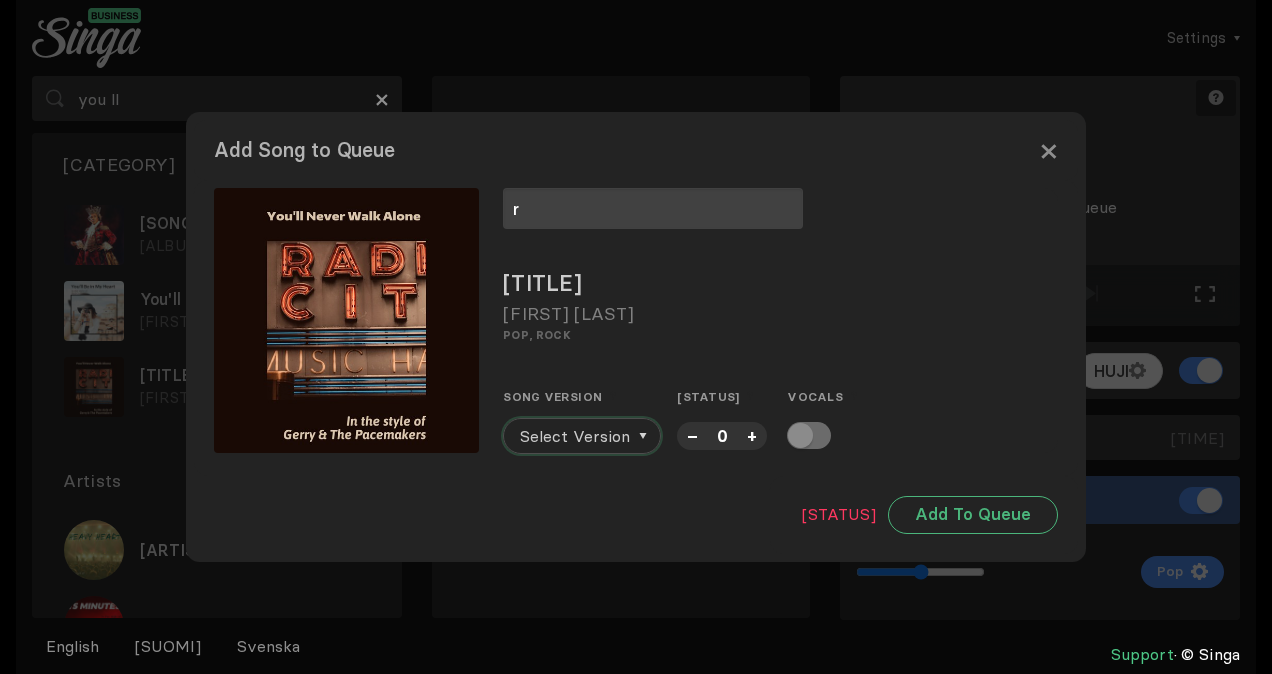 click on "Select Version" at bounding box center (575, 436) 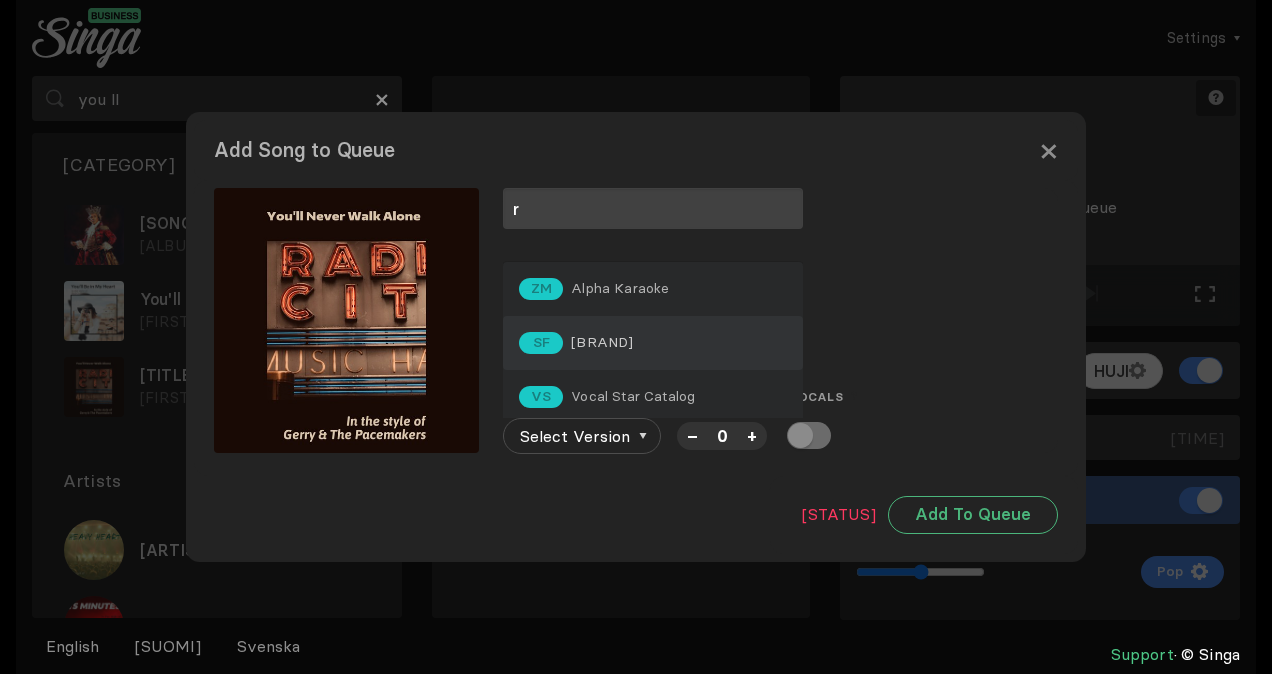 click on "SF [ARTIST]" at bounding box center [653, 289] 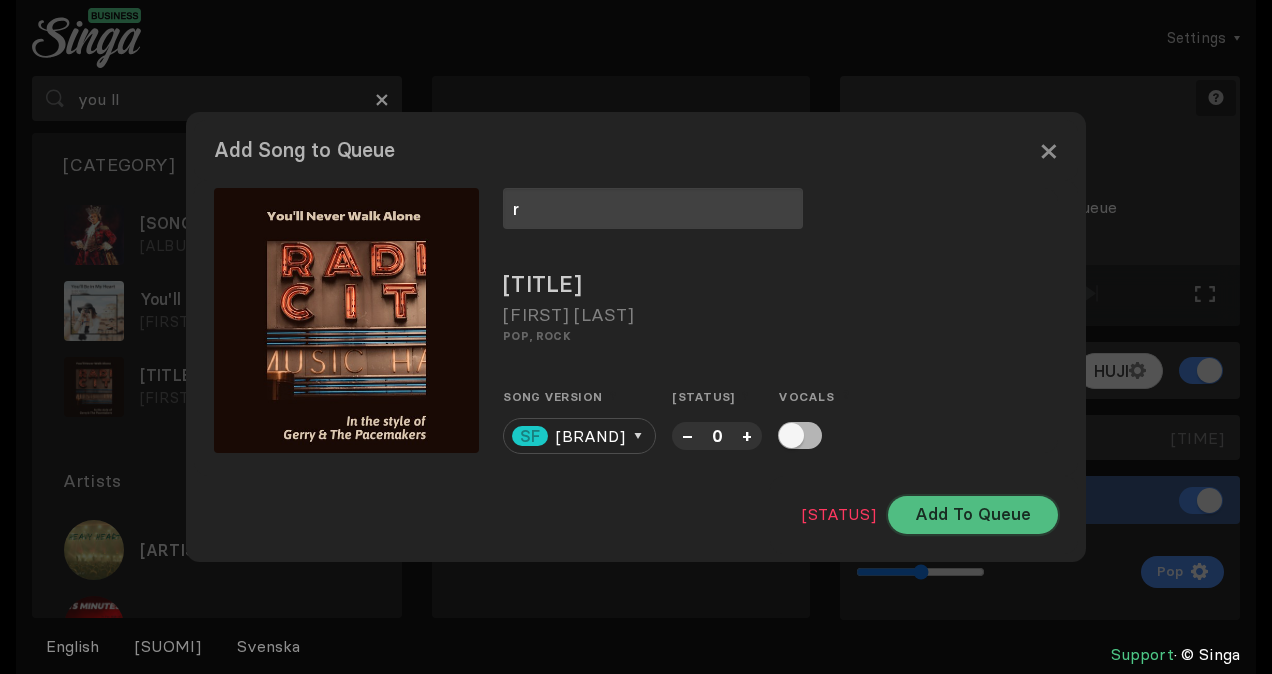 click on "Add To Queue" at bounding box center [973, 515] 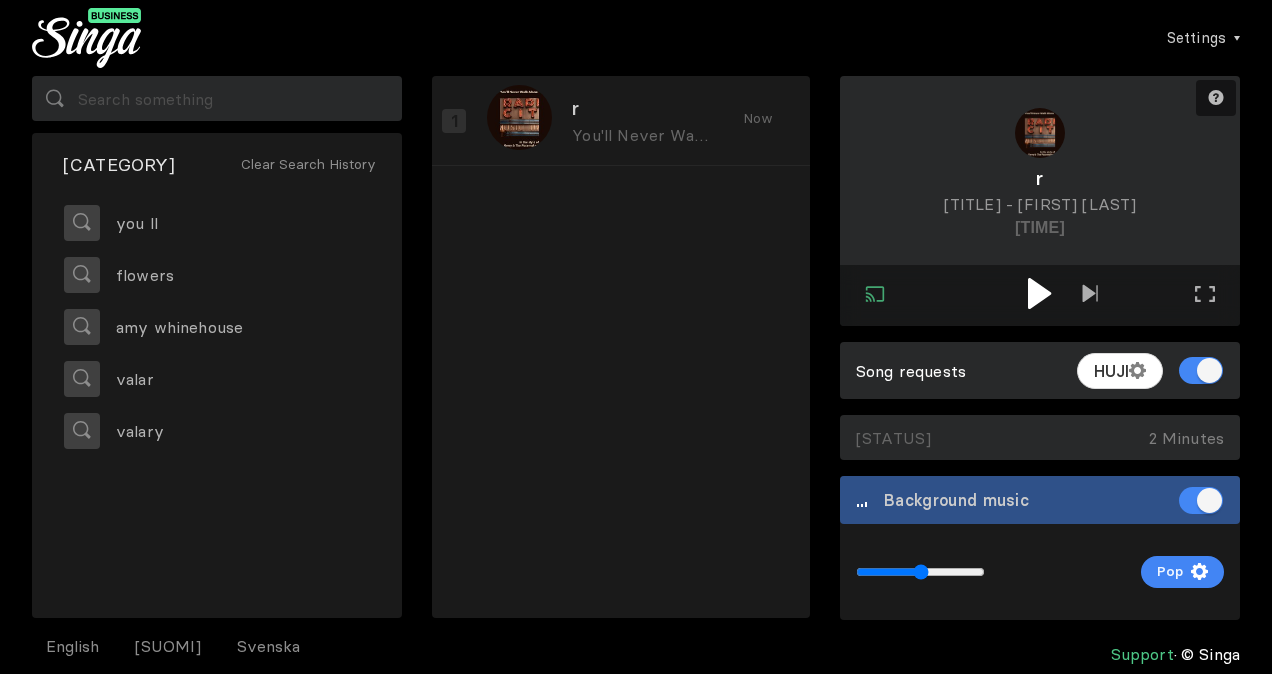 click at bounding box center [1039, 293] 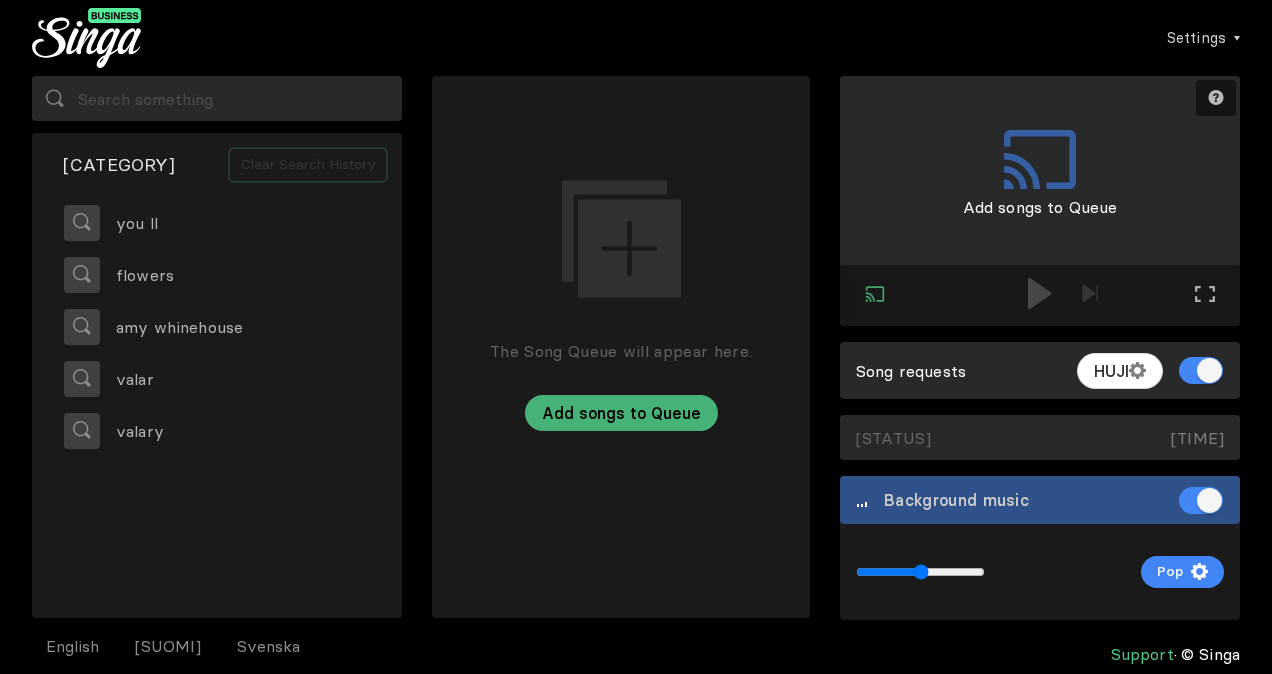 click on "Clear Search History" at bounding box center [308, 165] 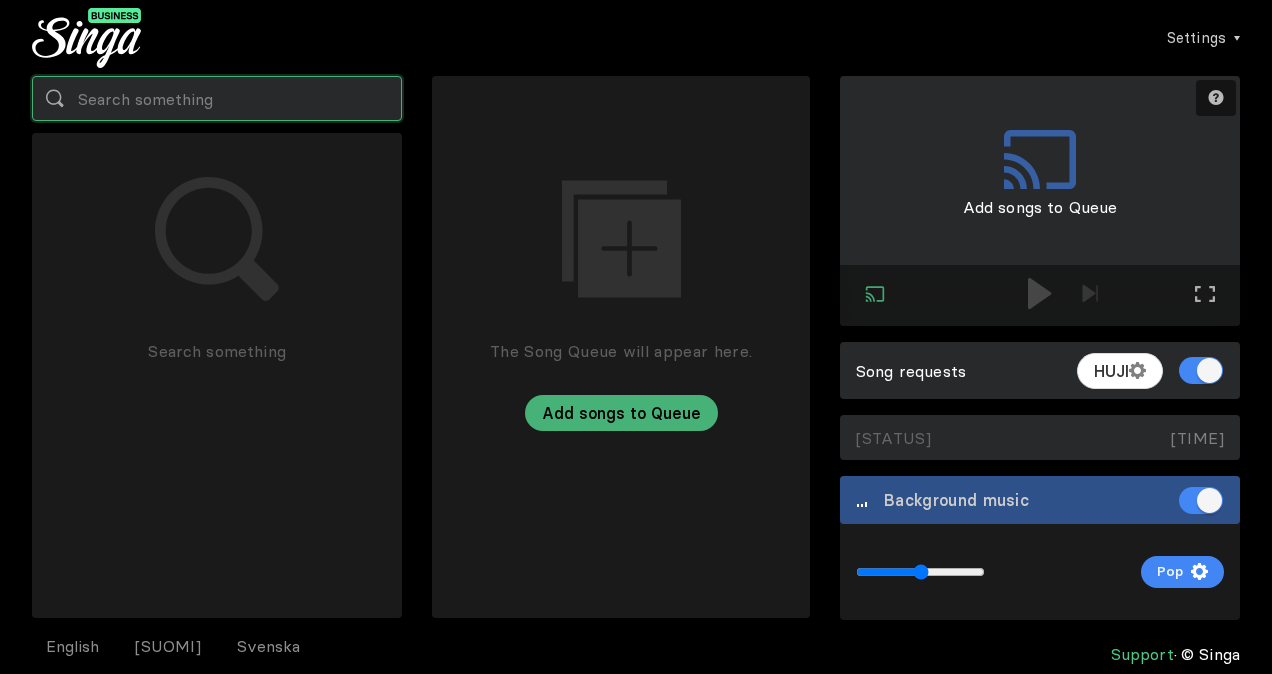 click at bounding box center (217, 98) 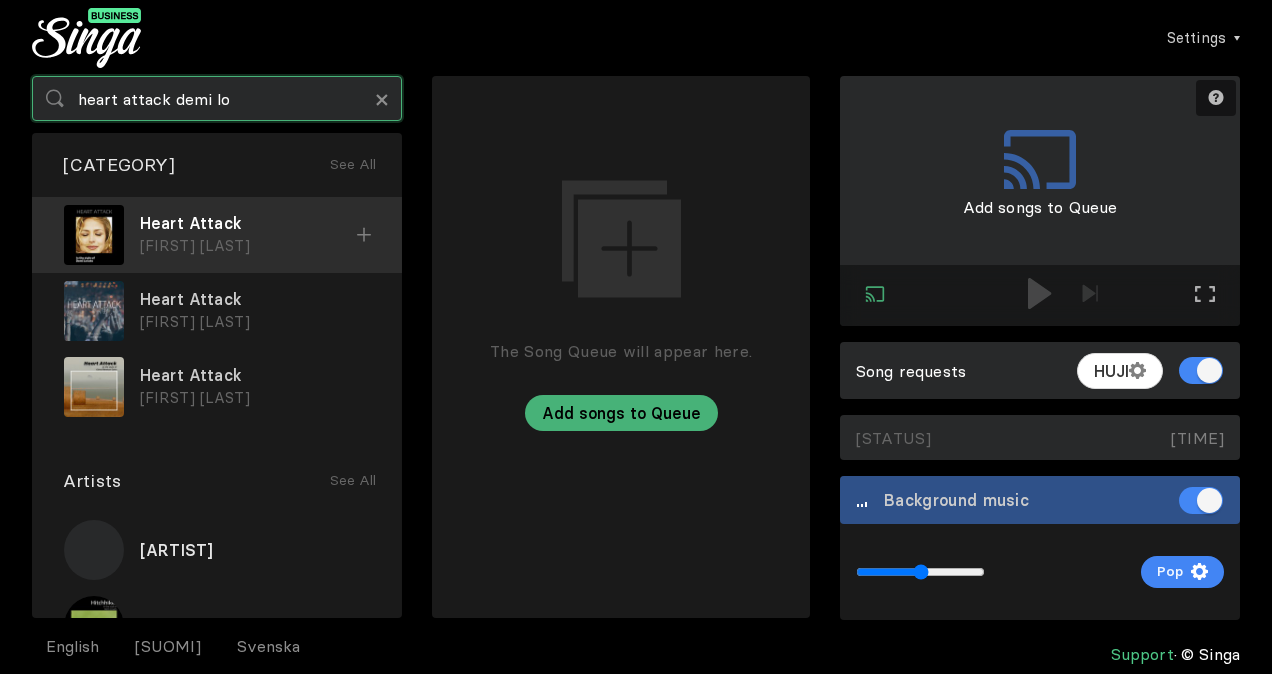 type on "heart attack demi lo" 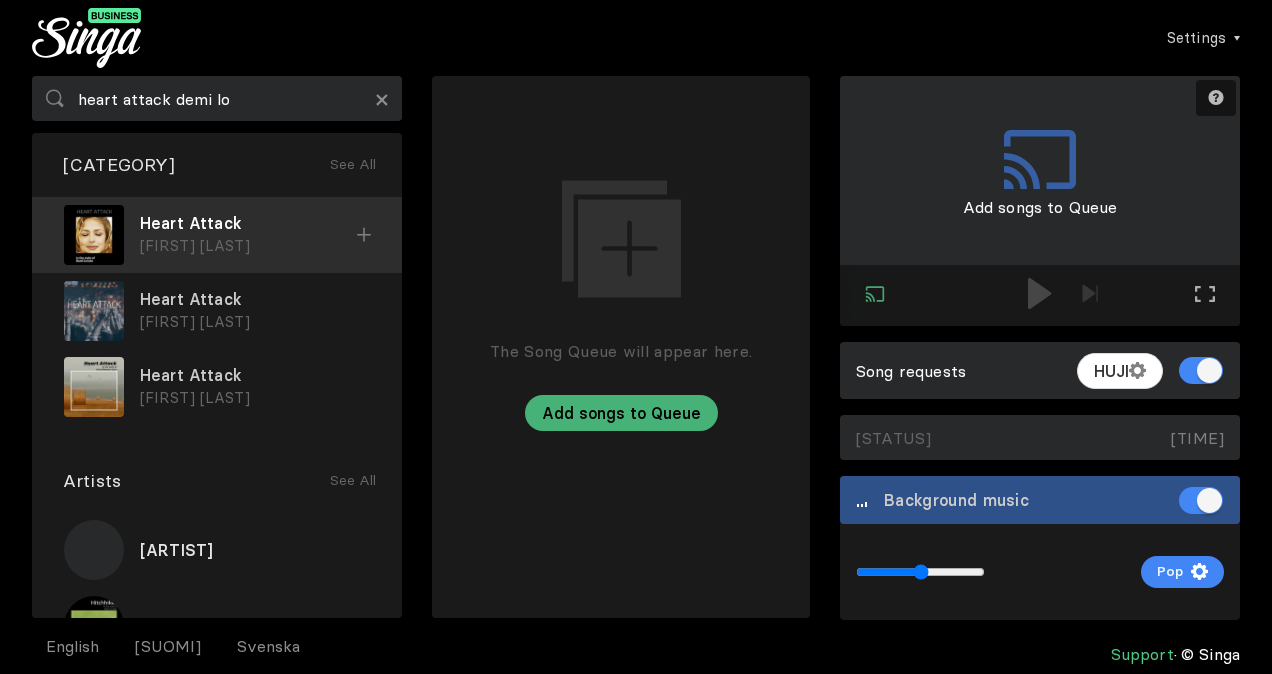 click at bounding box center [364, 234] 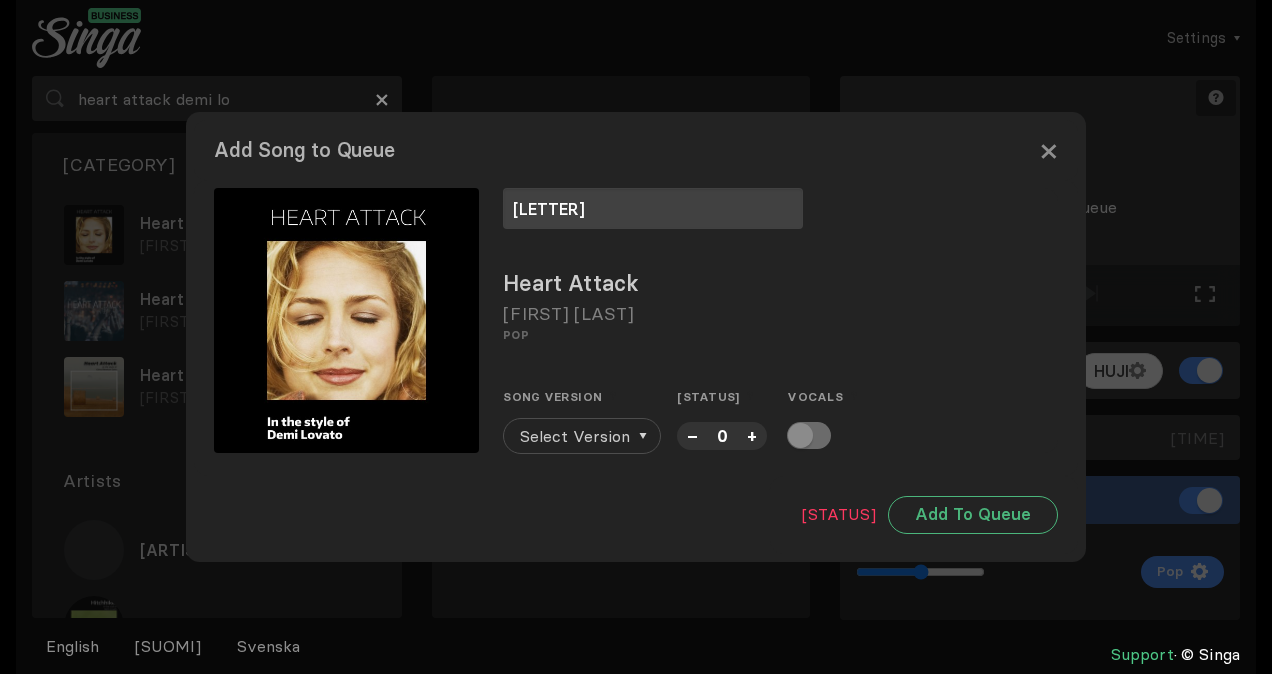 type on "[LETTER]" 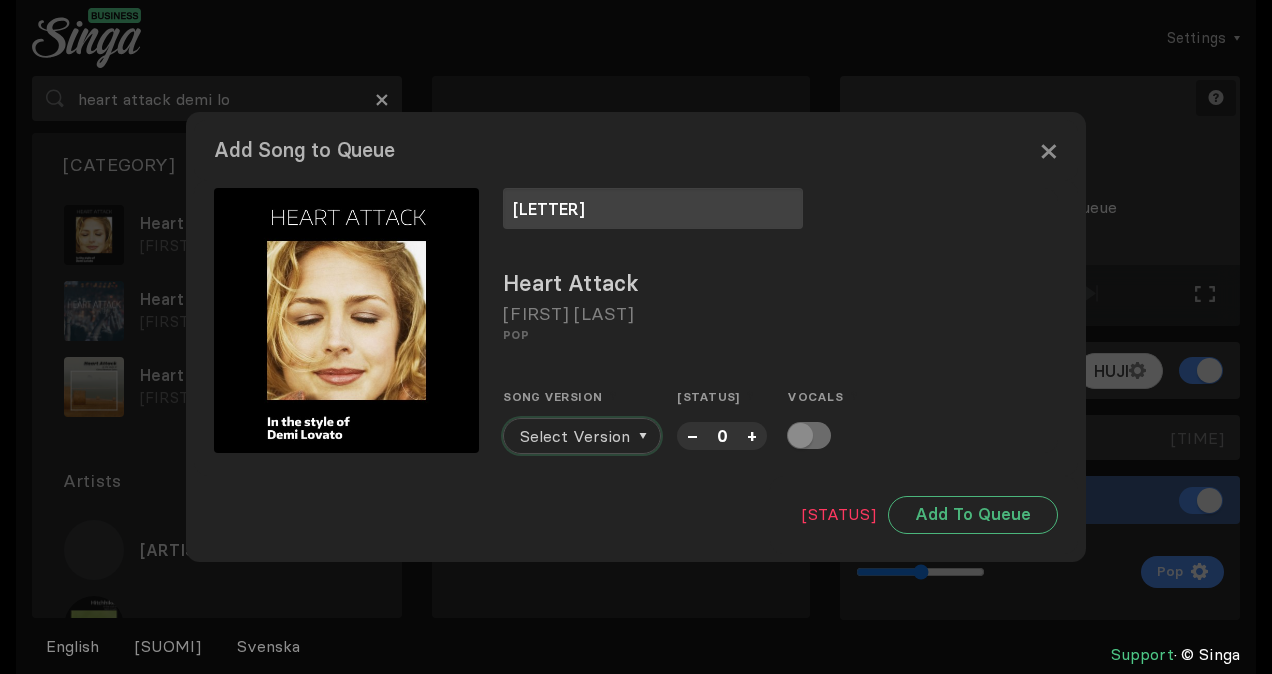 click on "Select Version" at bounding box center [575, 436] 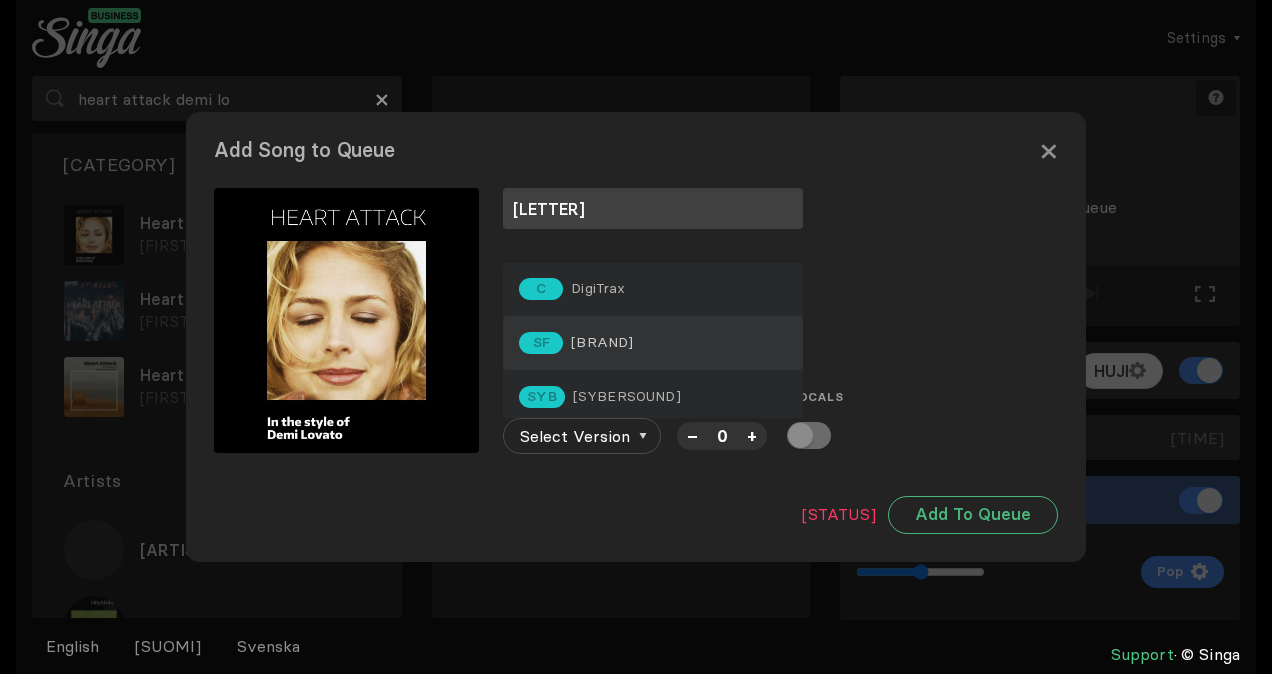 click on "[BRAND]" at bounding box center [598, 288] 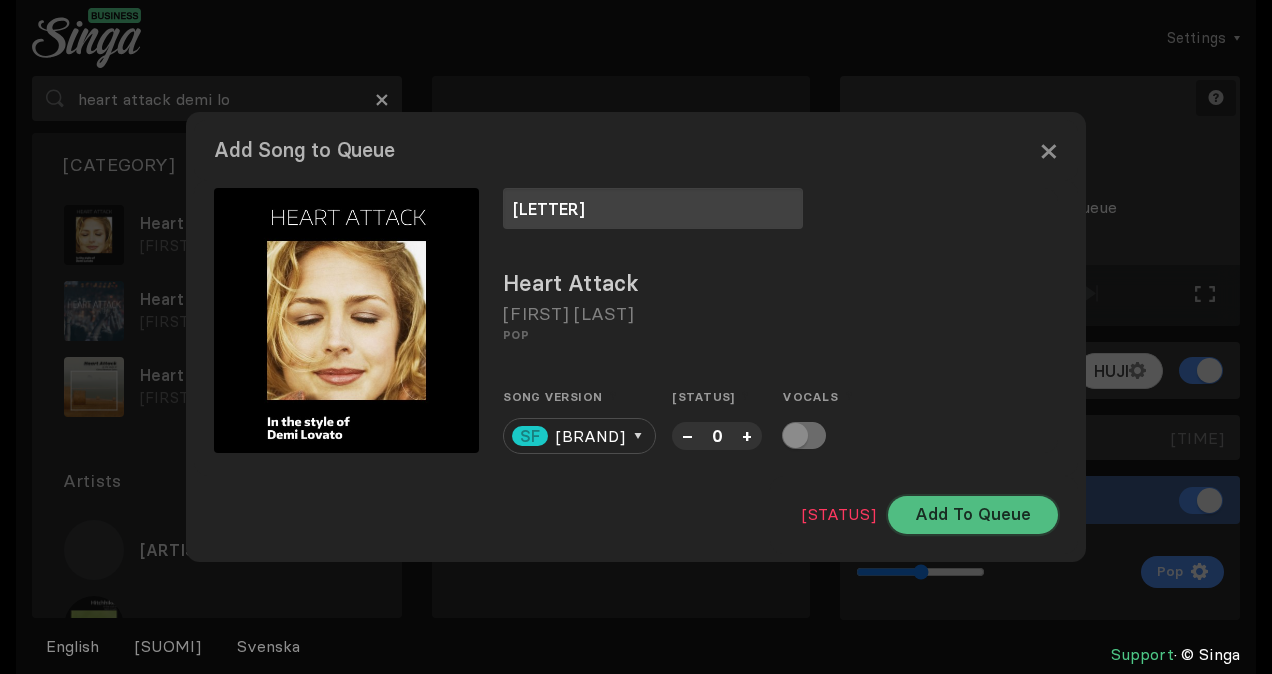click on "Add To Queue" at bounding box center [973, 515] 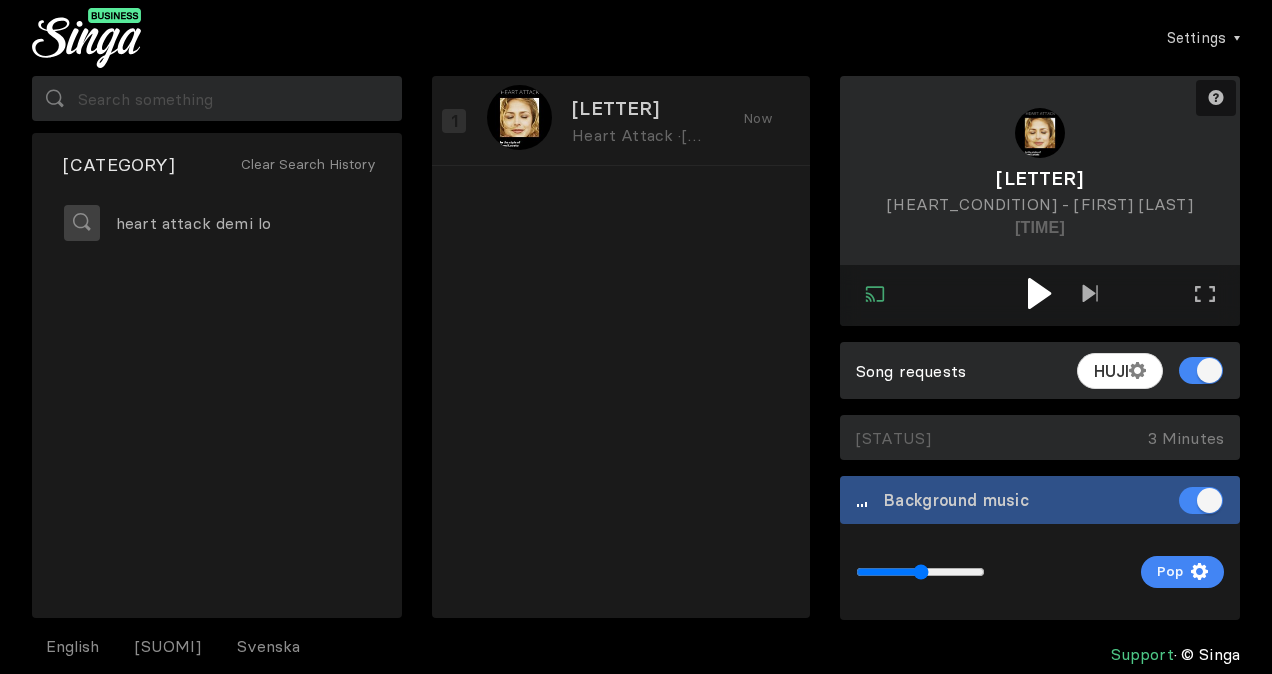 click at bounding box center [1040, 293] 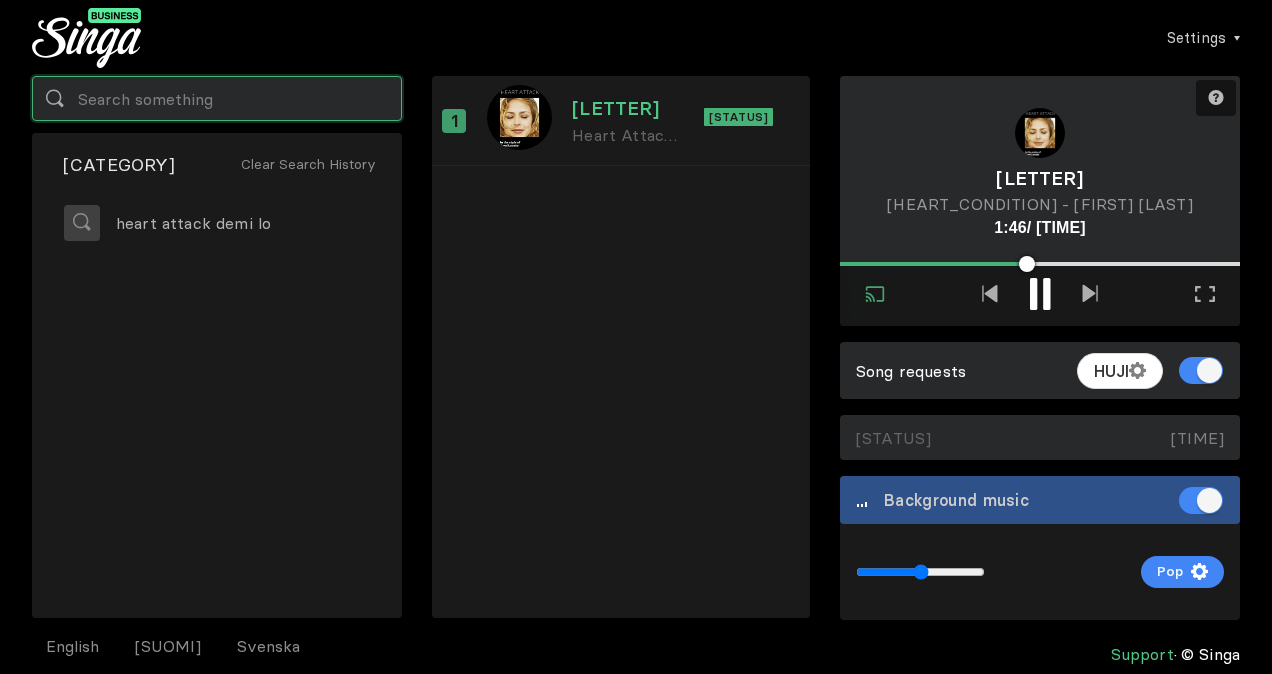 click at bounding box center (217, 98) 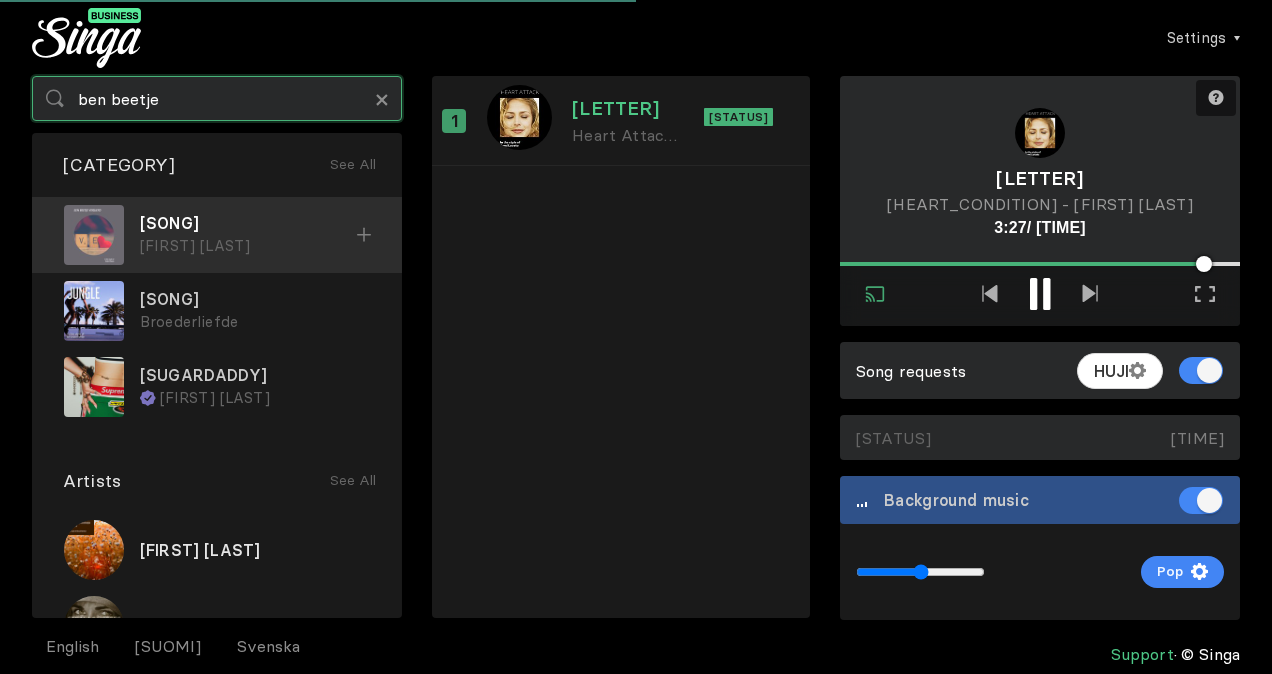 type on "ben beetje" 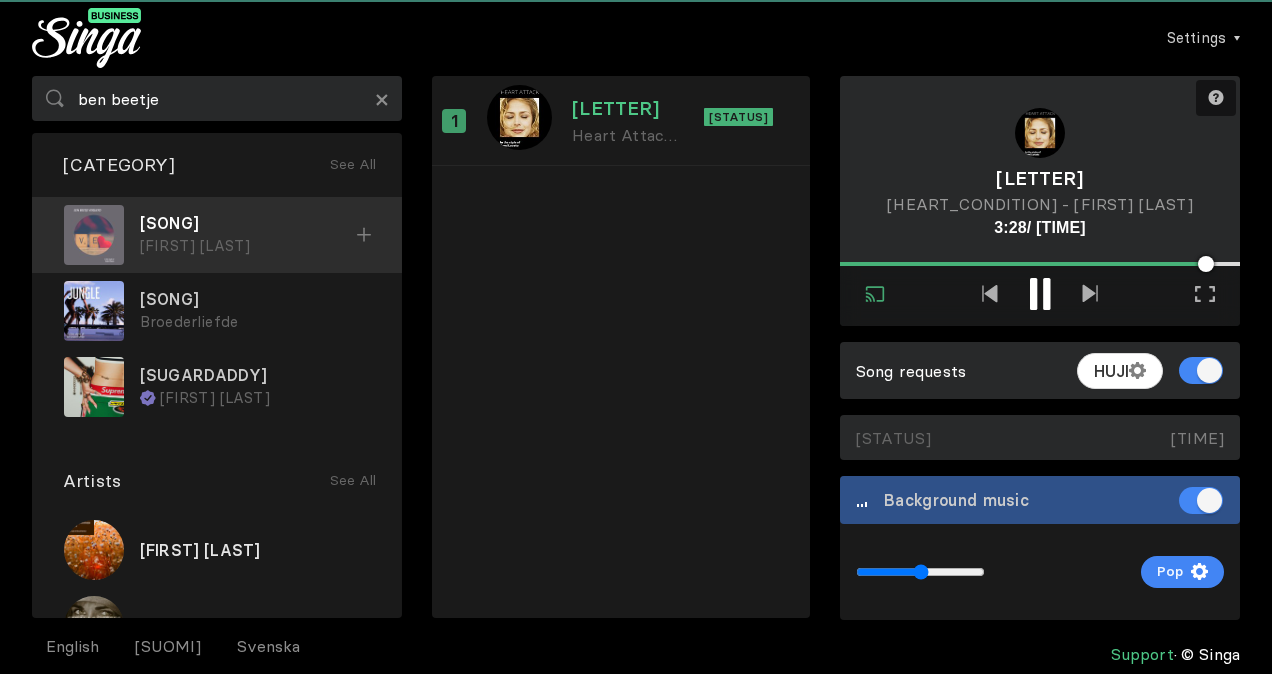 click at bounding box center (364, 235) 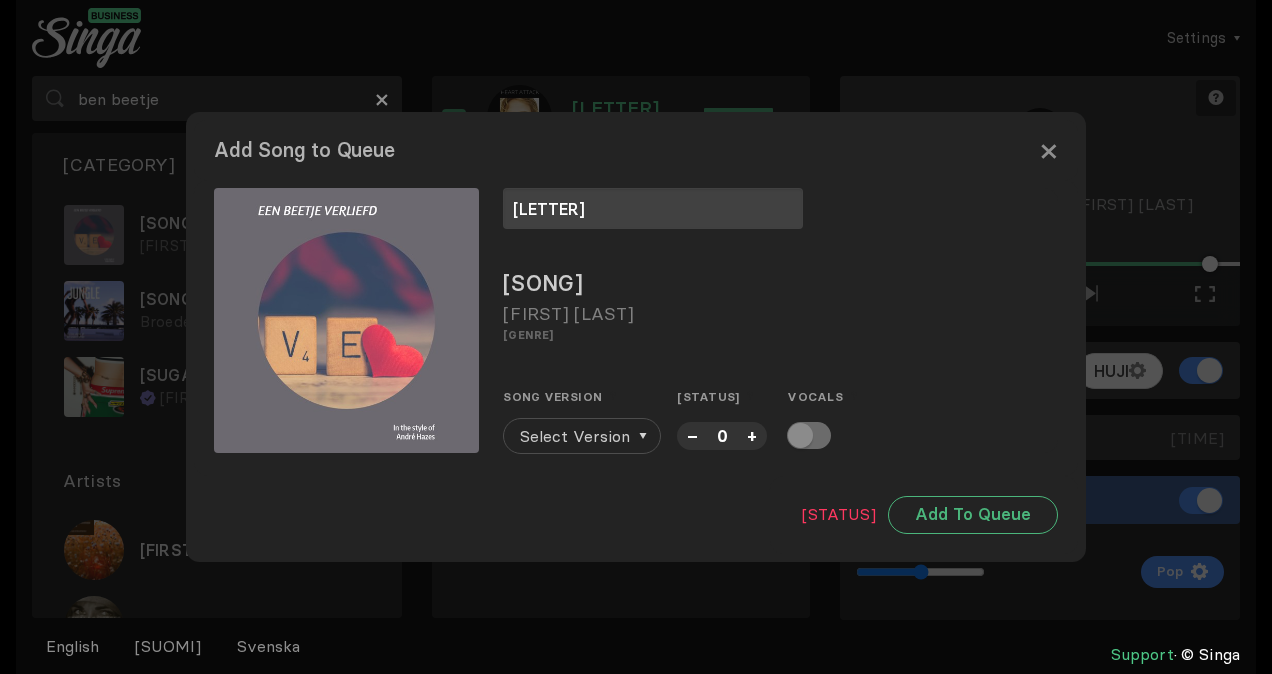 type on "[LETTER]" 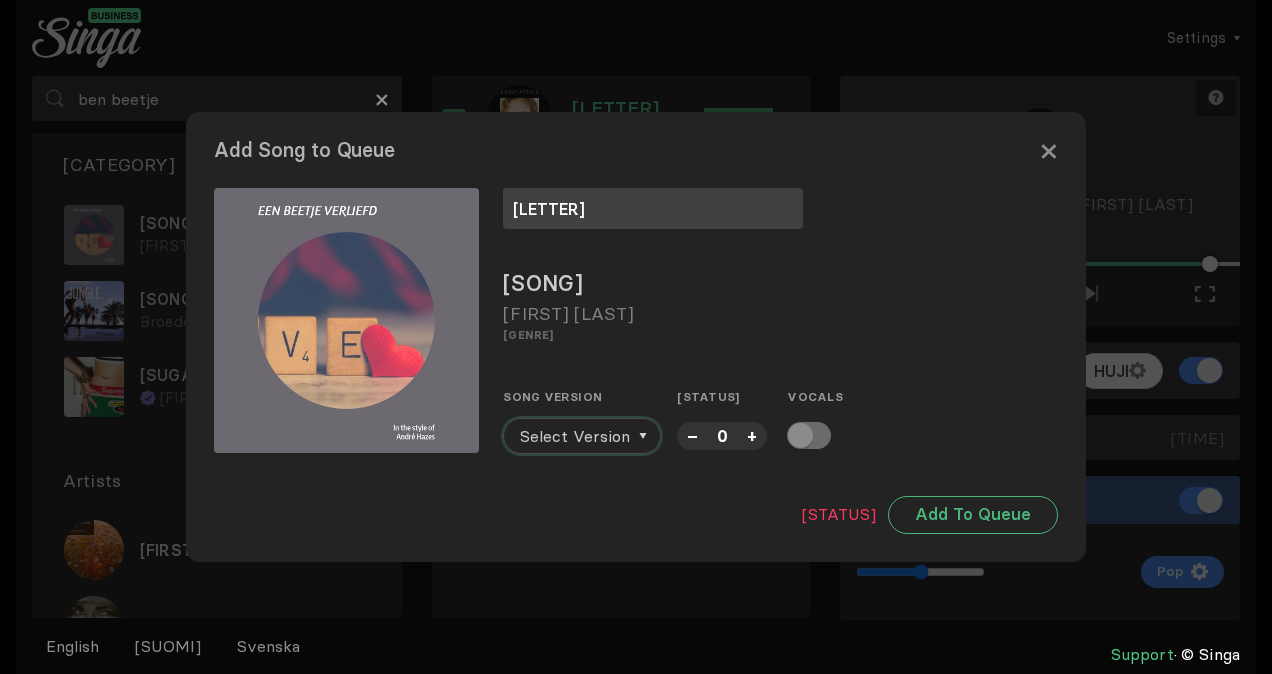 click on "Select Version" at bounding box center [575, 436] 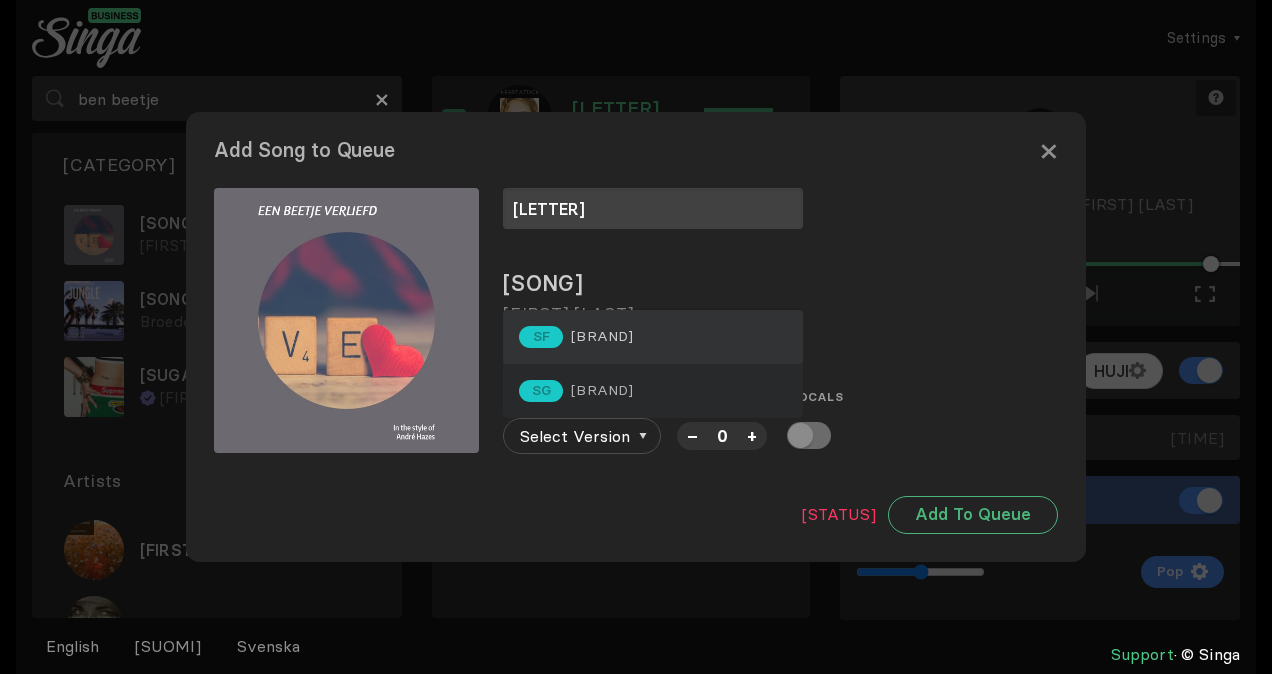 click on "[BRAND]" at bounding box center [602, 336] 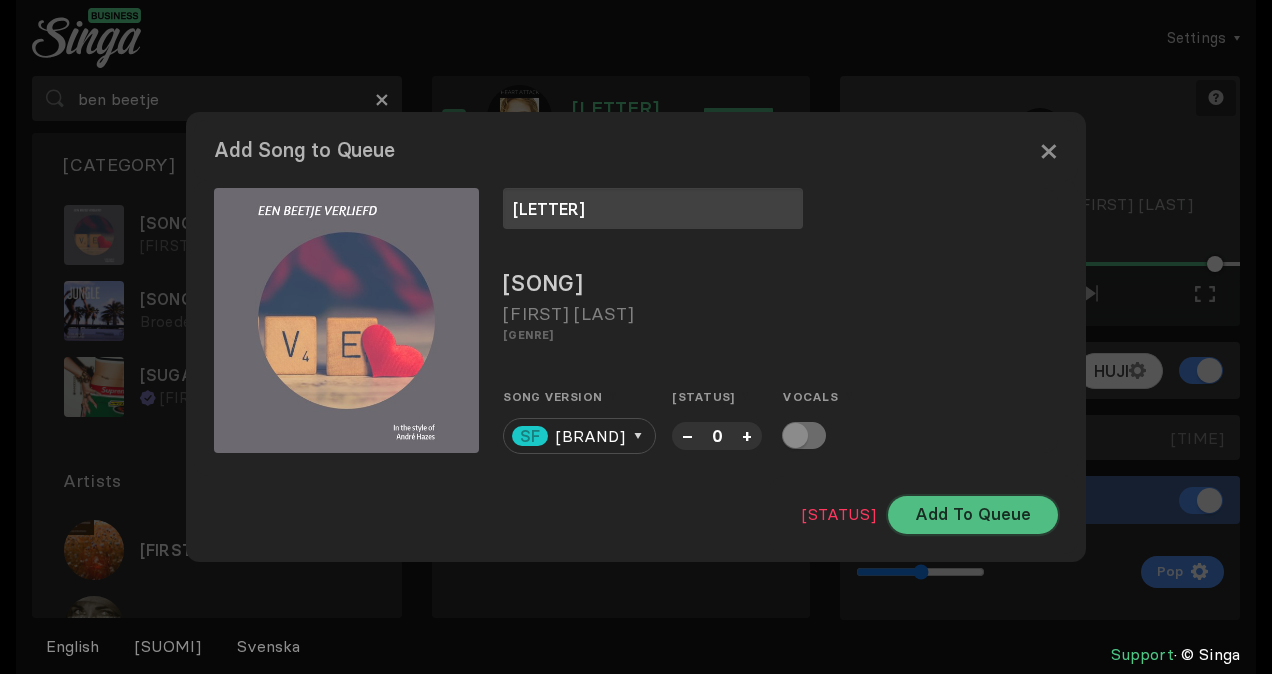 click on "Add To Queue" at bounding box center [973, 515] 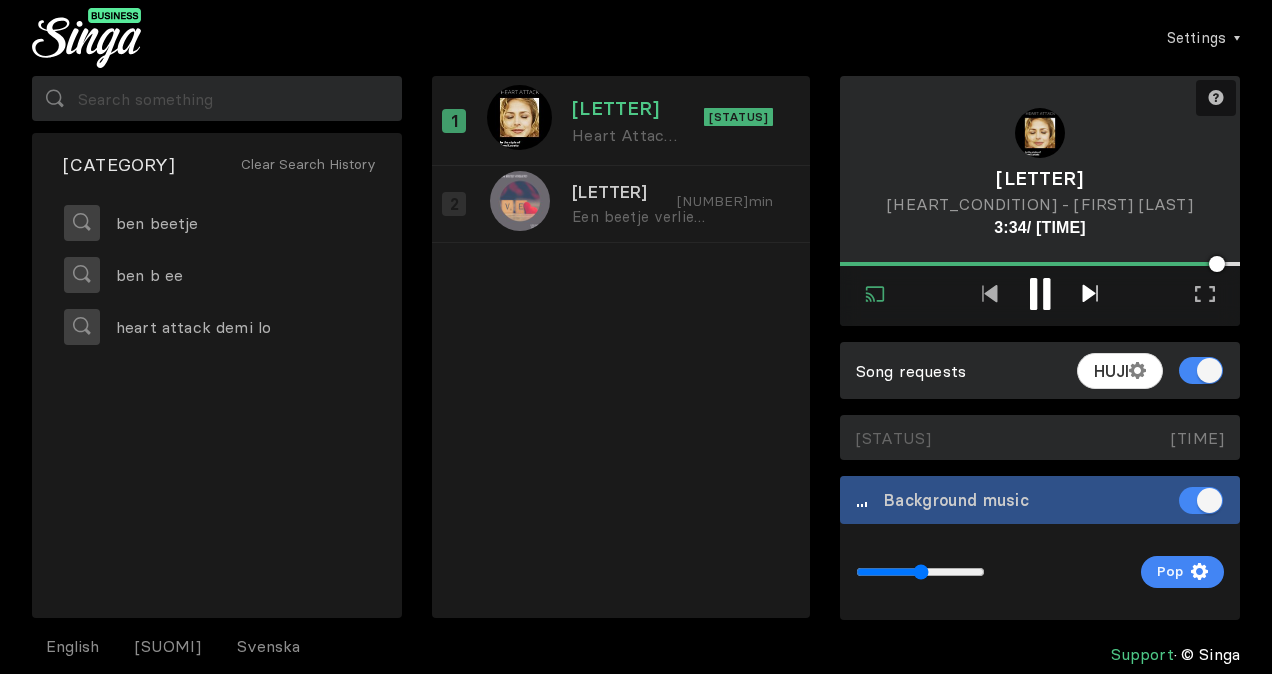 click at bounding box center (1090, 293) 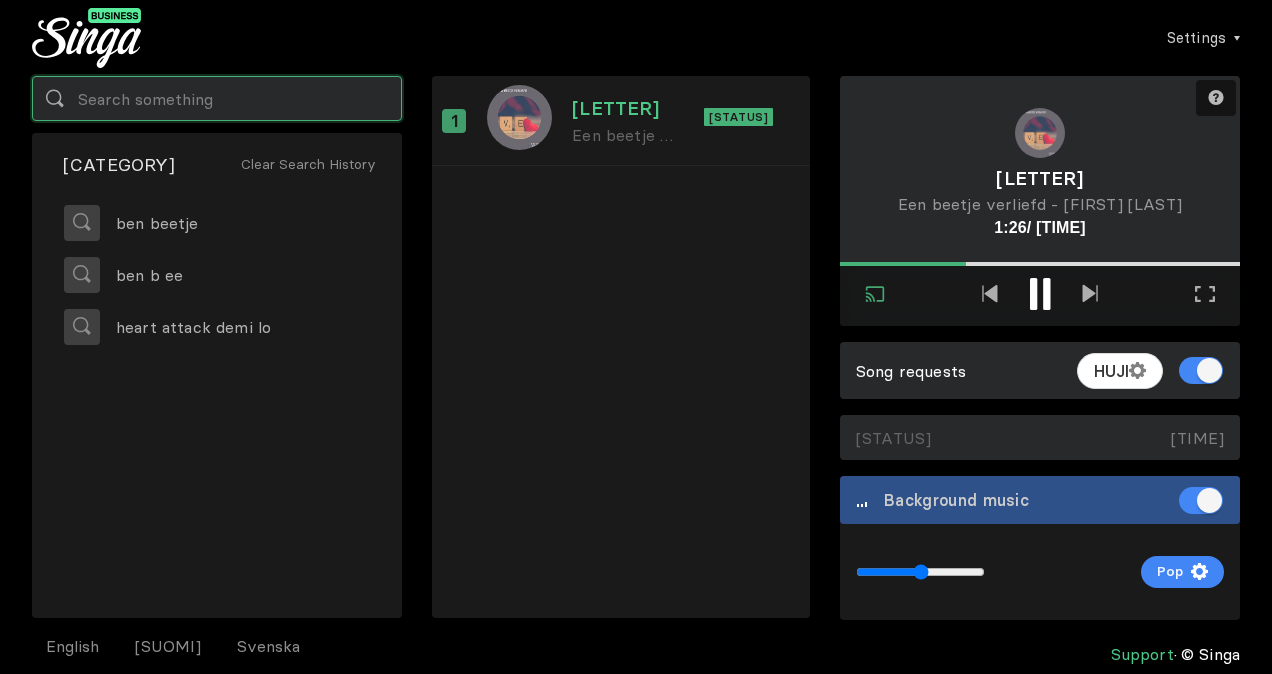 click at bounding box center [217, 98] 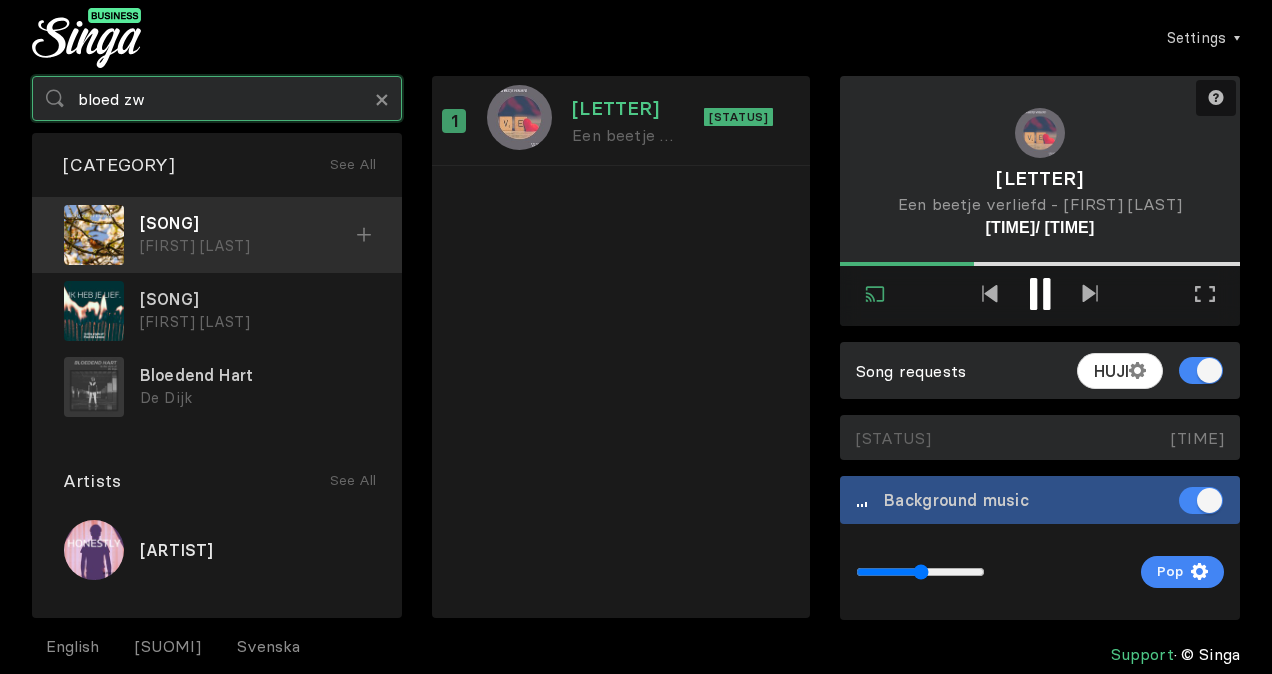 type on "bloed zw" 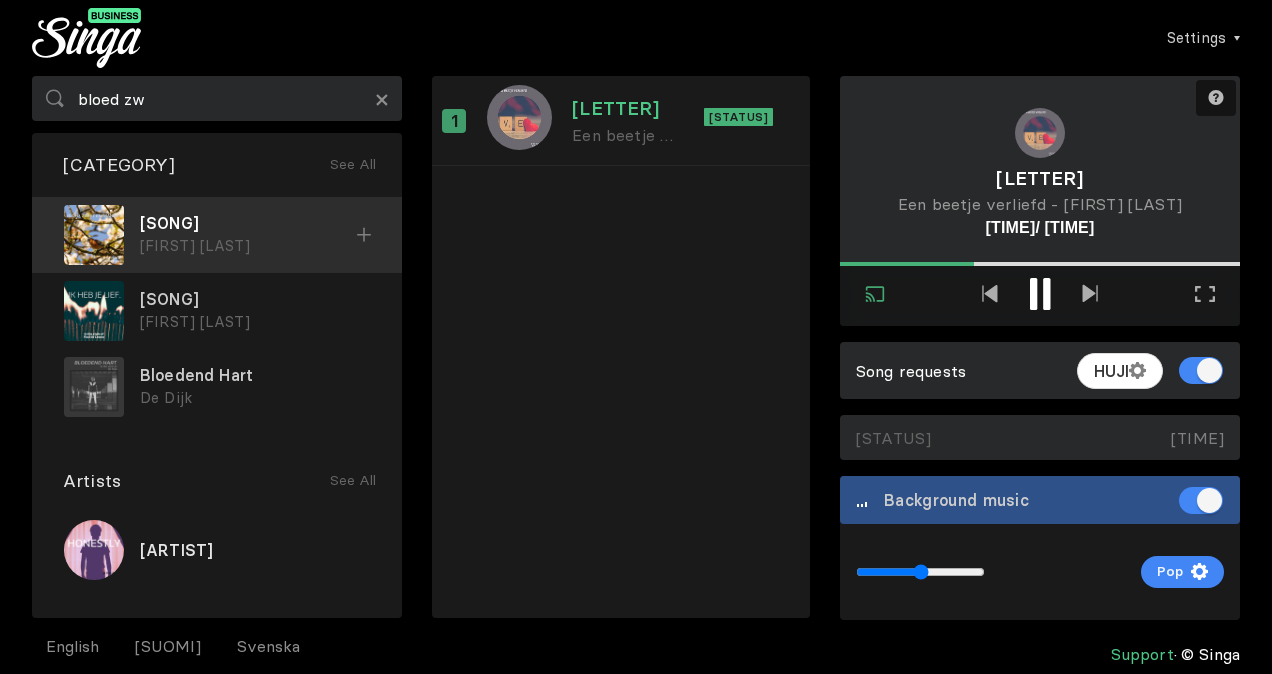 click at bounding box center [364, 235] 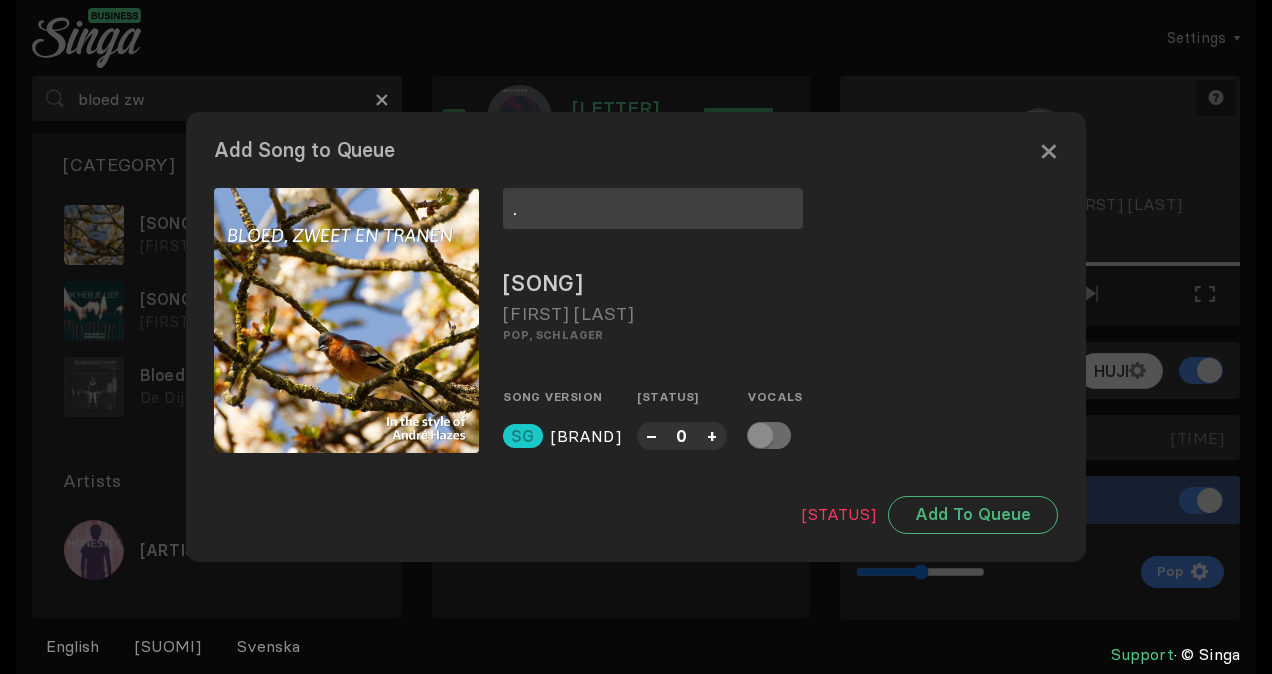 type on "." 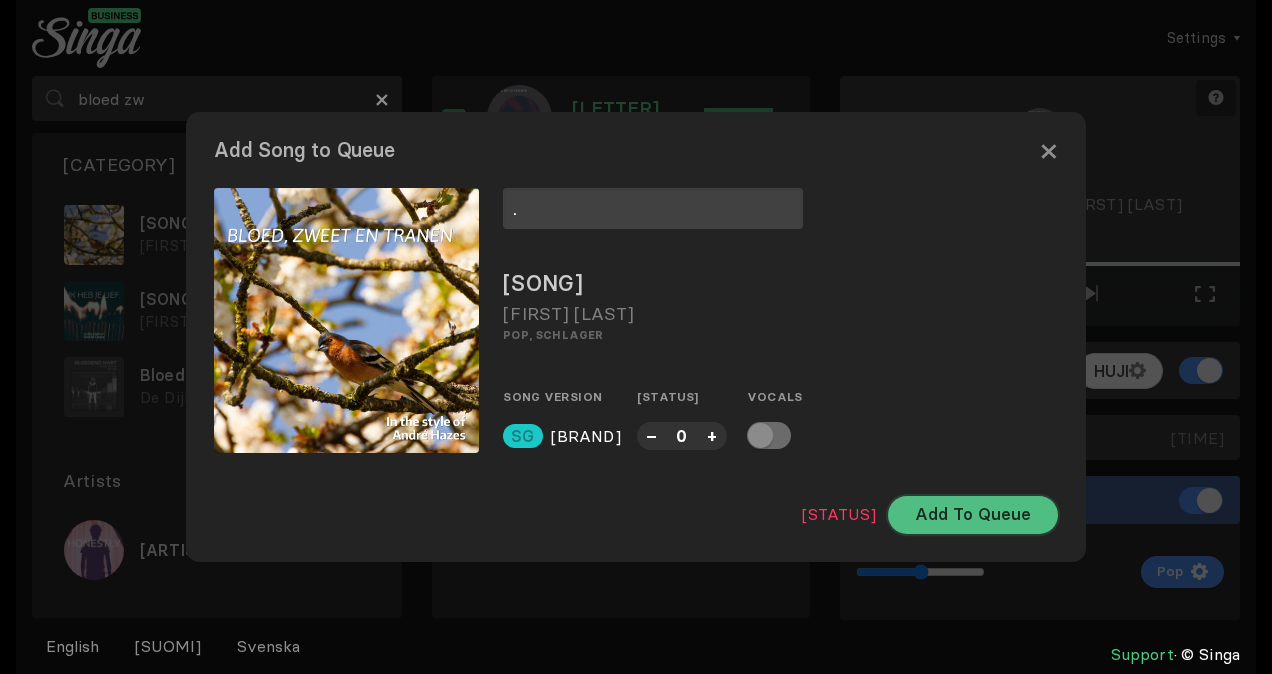 click on "Add To Queue" at bounding box center [973, 515] 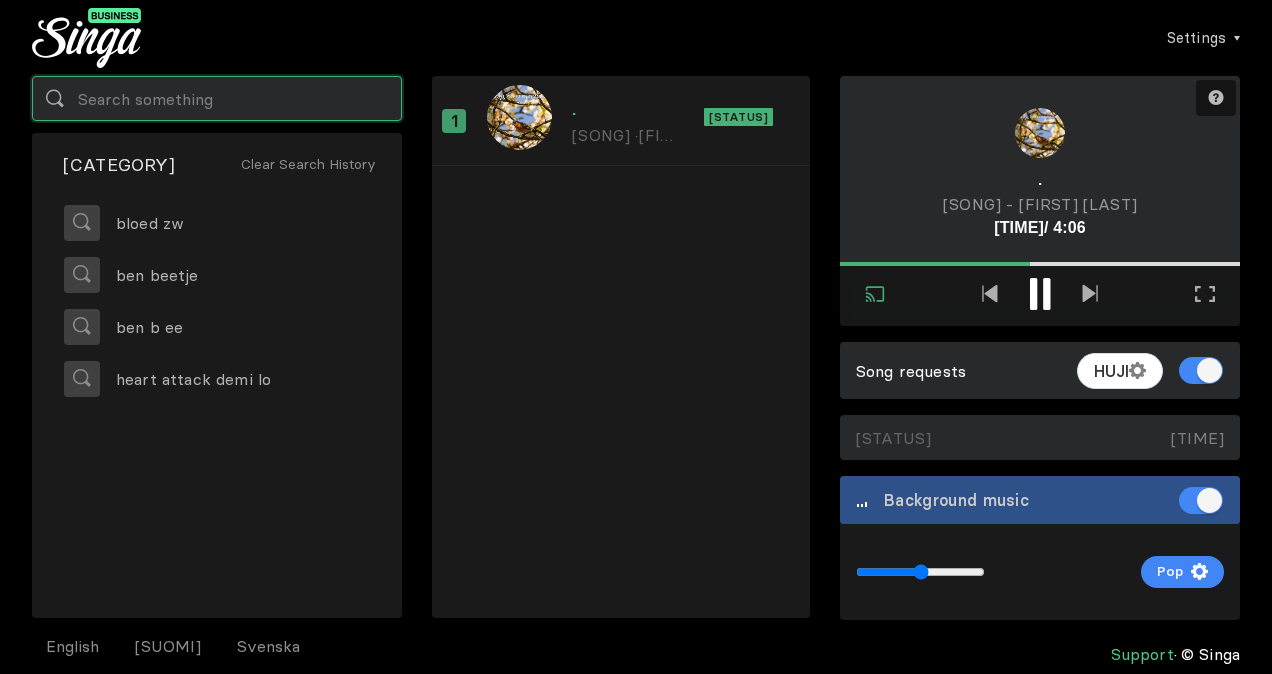 click at bounding box center [217, 98] 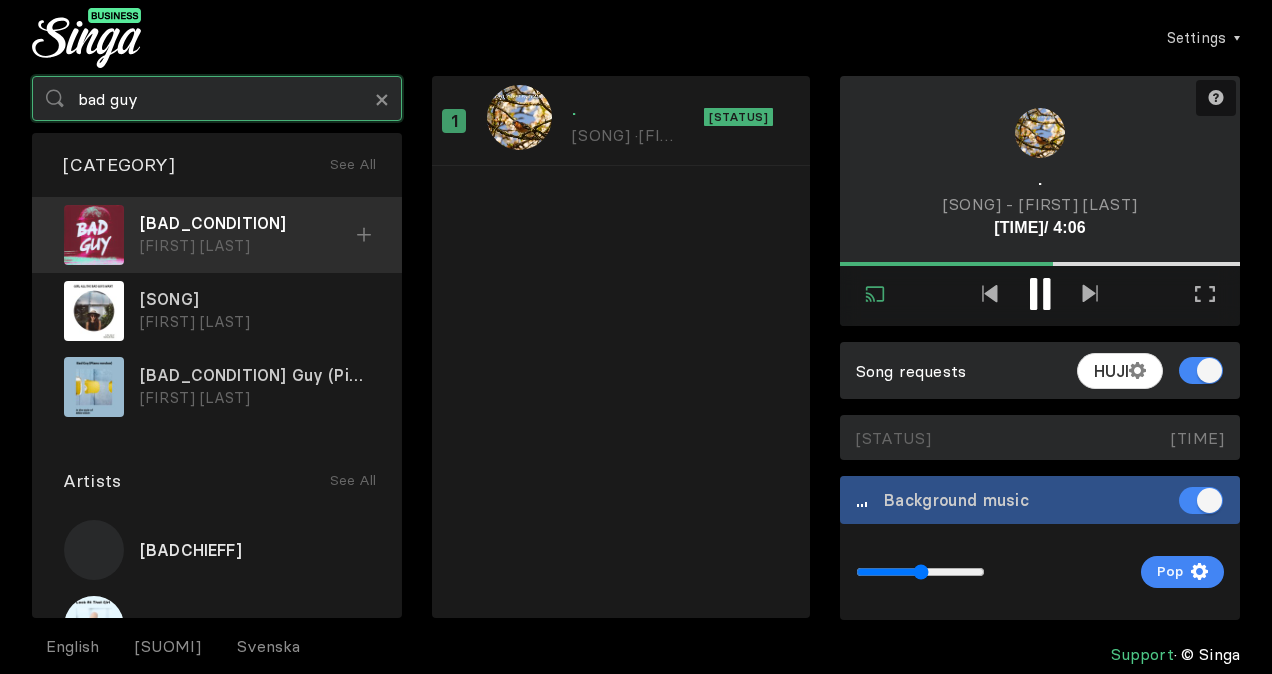 type on "bad guy" 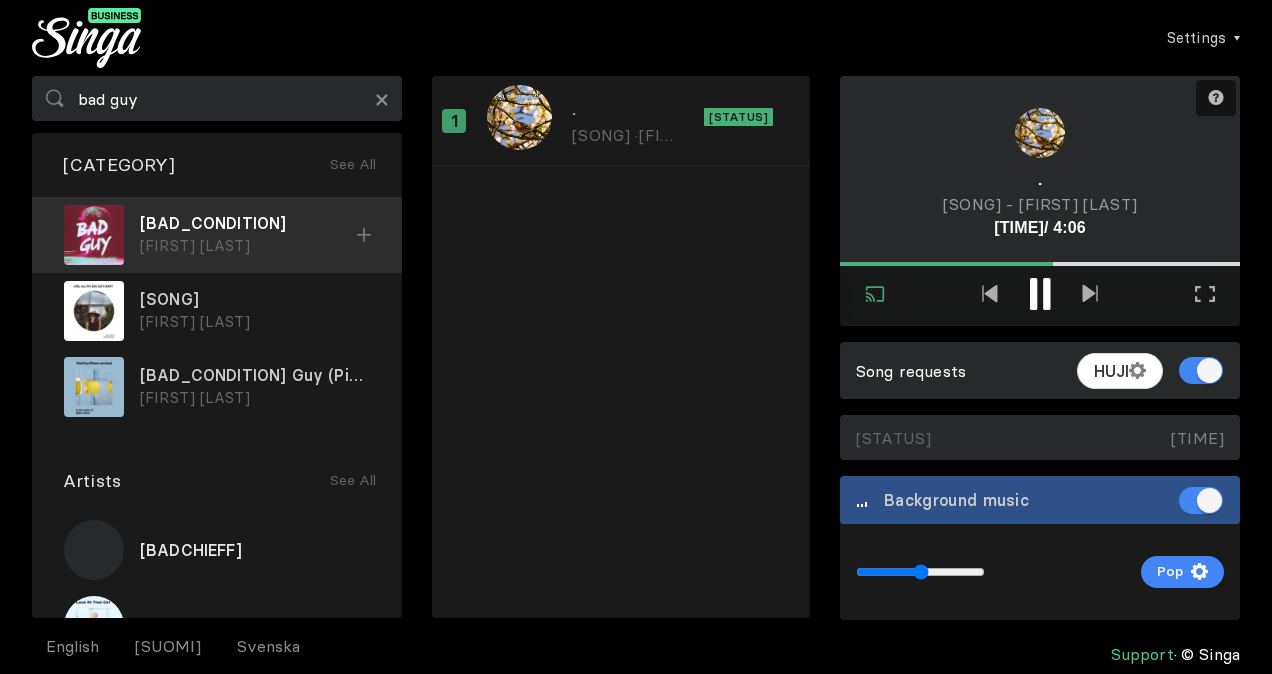 click at bounding box center (364, 235) 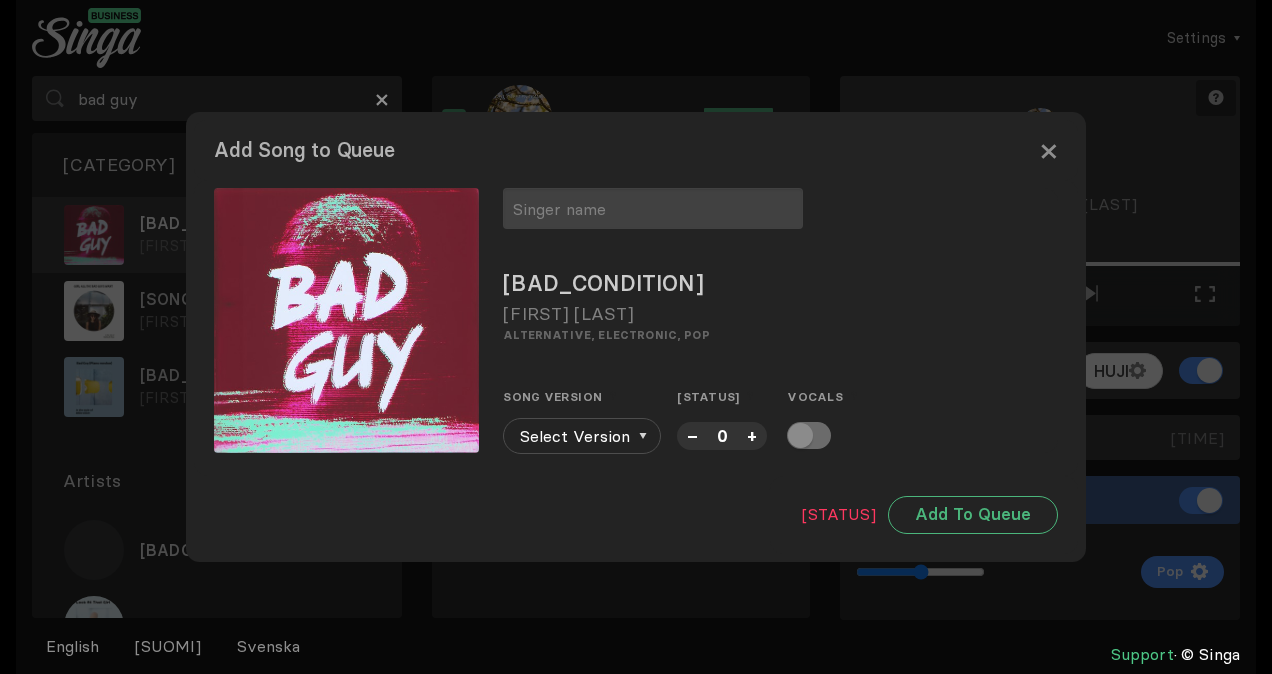click at bounding box center [346, 320] 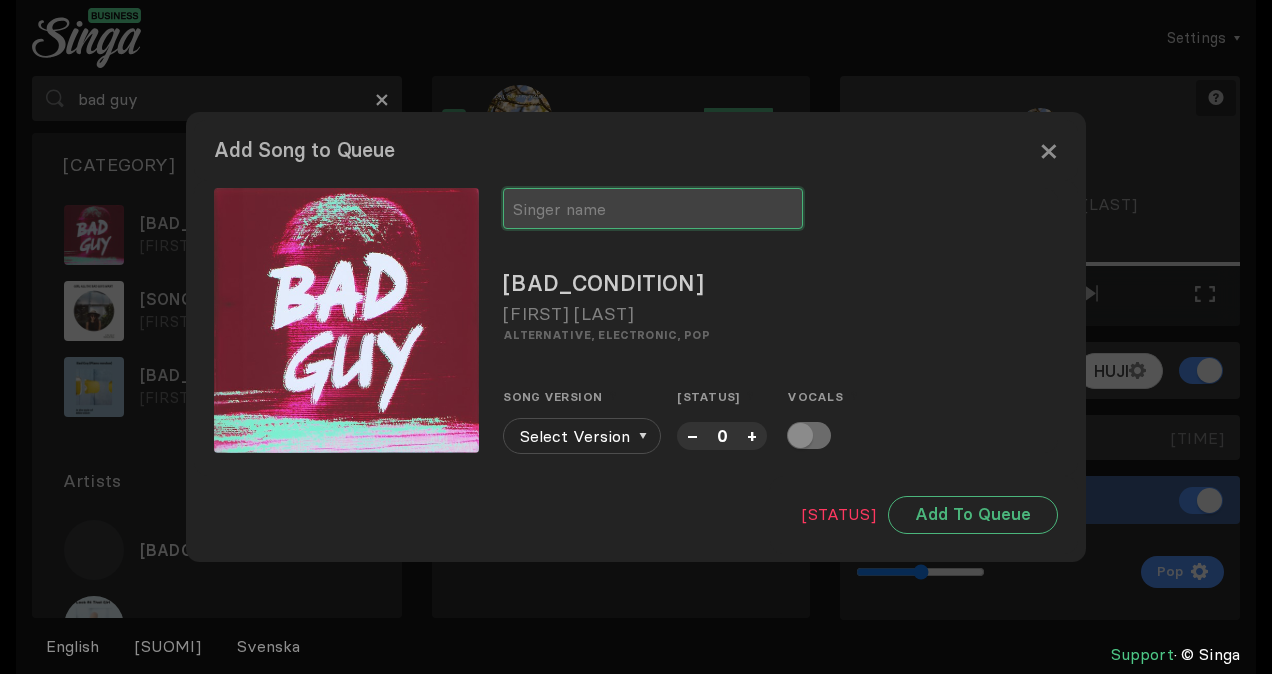 click at bounding box center (653, 208) 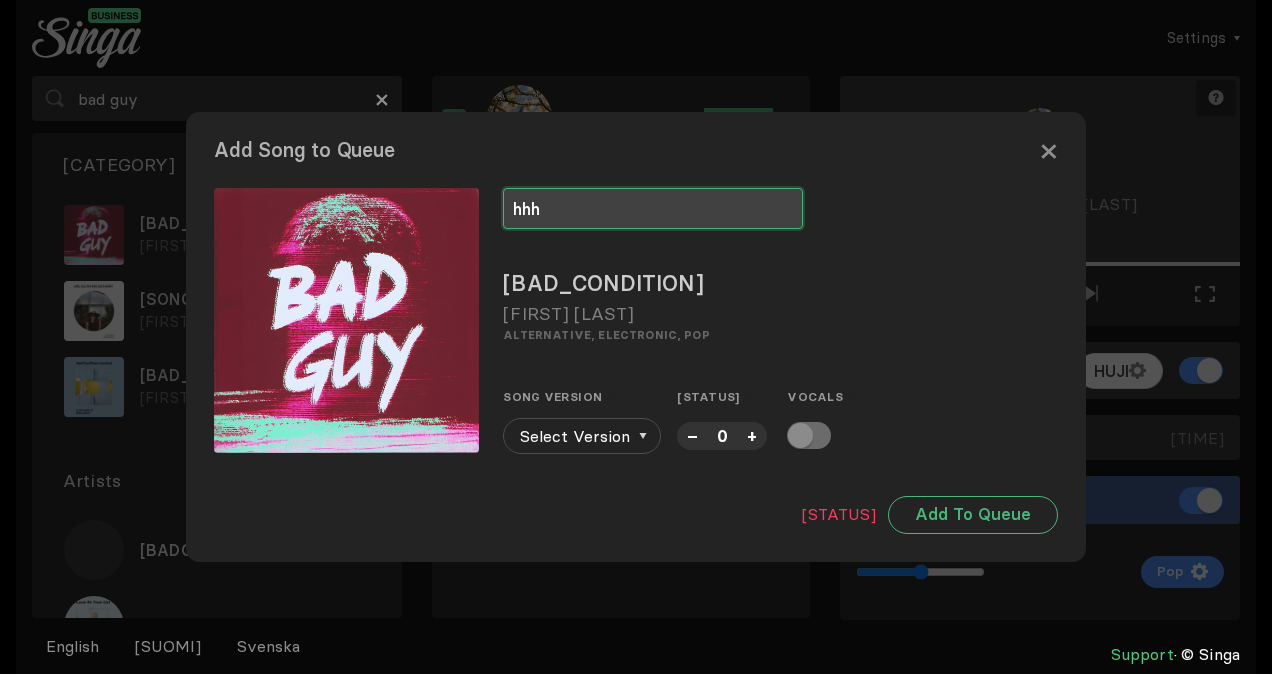 type on "hhh" 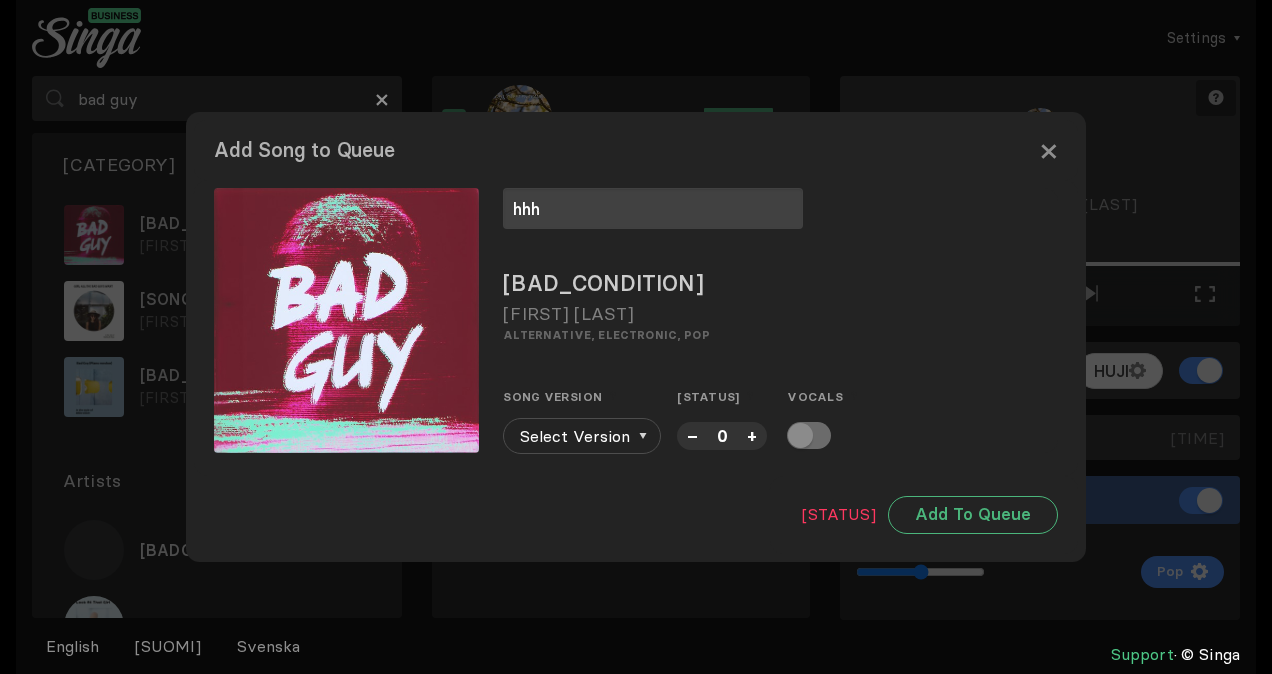 click on "hhh         Bad Guy Billie Eilish Alternative, Electronic, Pop Song version Some songs have multiple versions. Choose one of the versions to continue. Select Version     SF Sunfly STR Stingray SYB Sybersound ZM Alpha Karaoke C DigiTrax Pitch Adjust the pitch of a song up or down in half steps. – 0 + Vocals This version has no help vocals available." at bounding box center (780, 320) 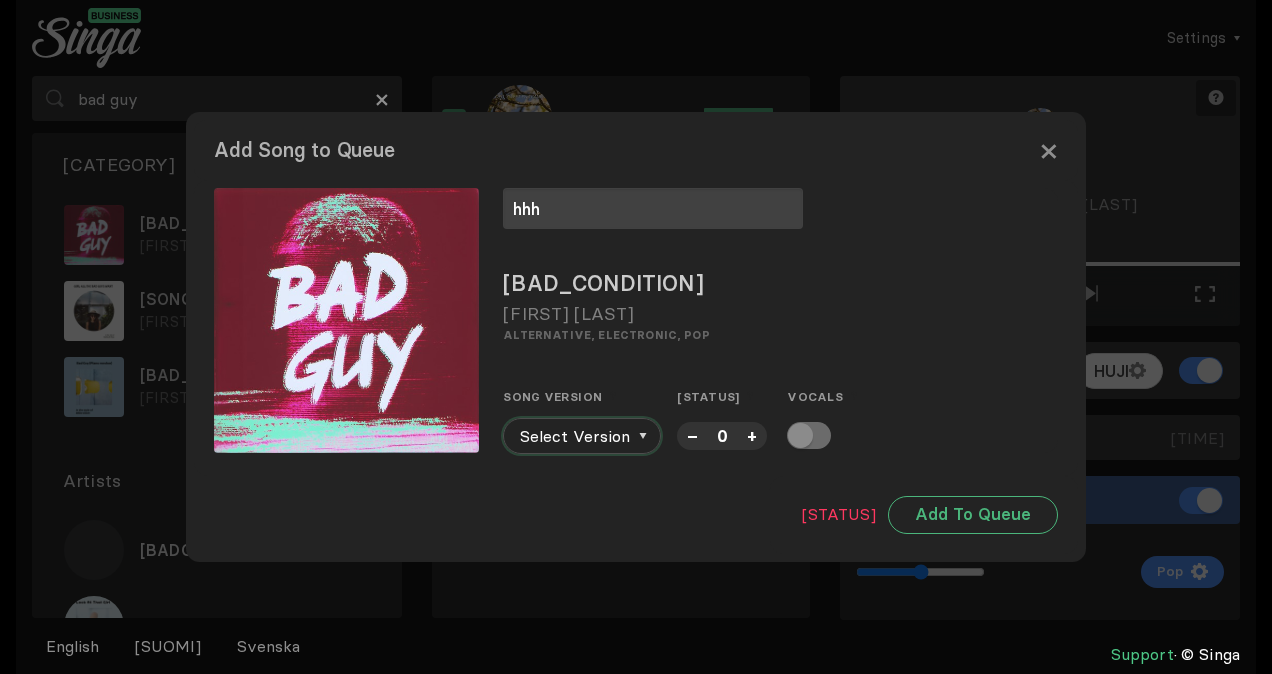 click on "Select Version" at bounding box center (582, 436) 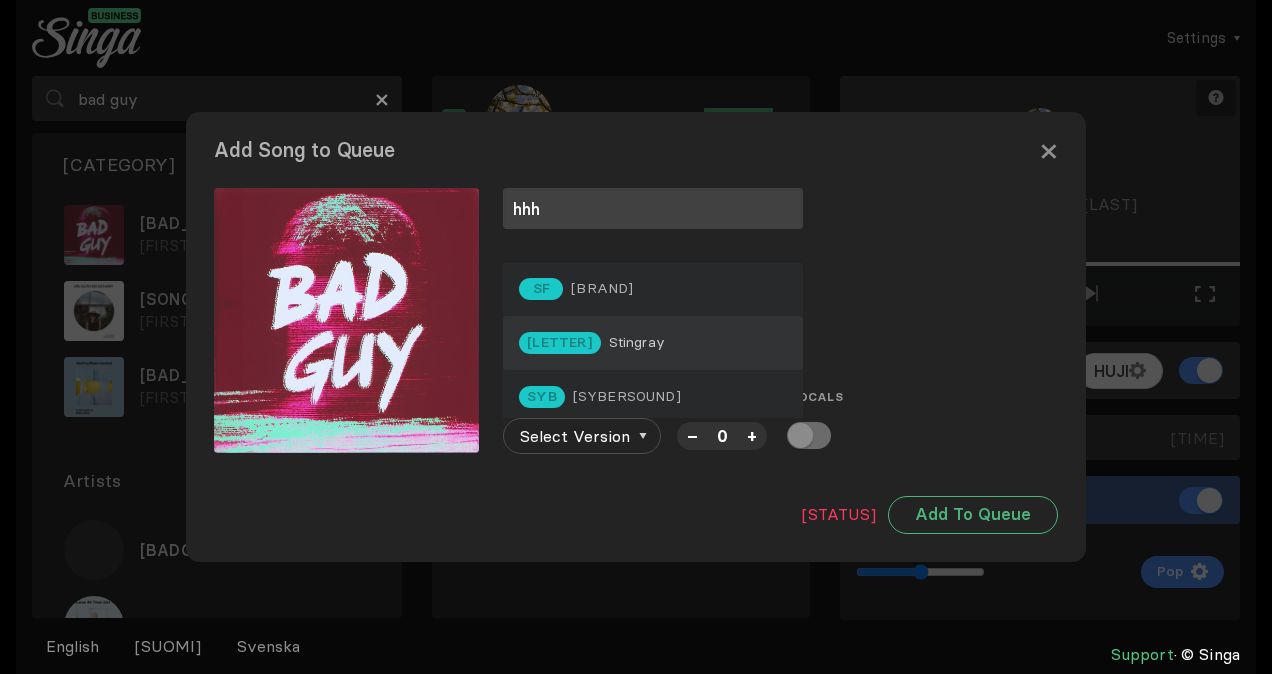 click on "STR Stingray" at bounding box center (653, 343) 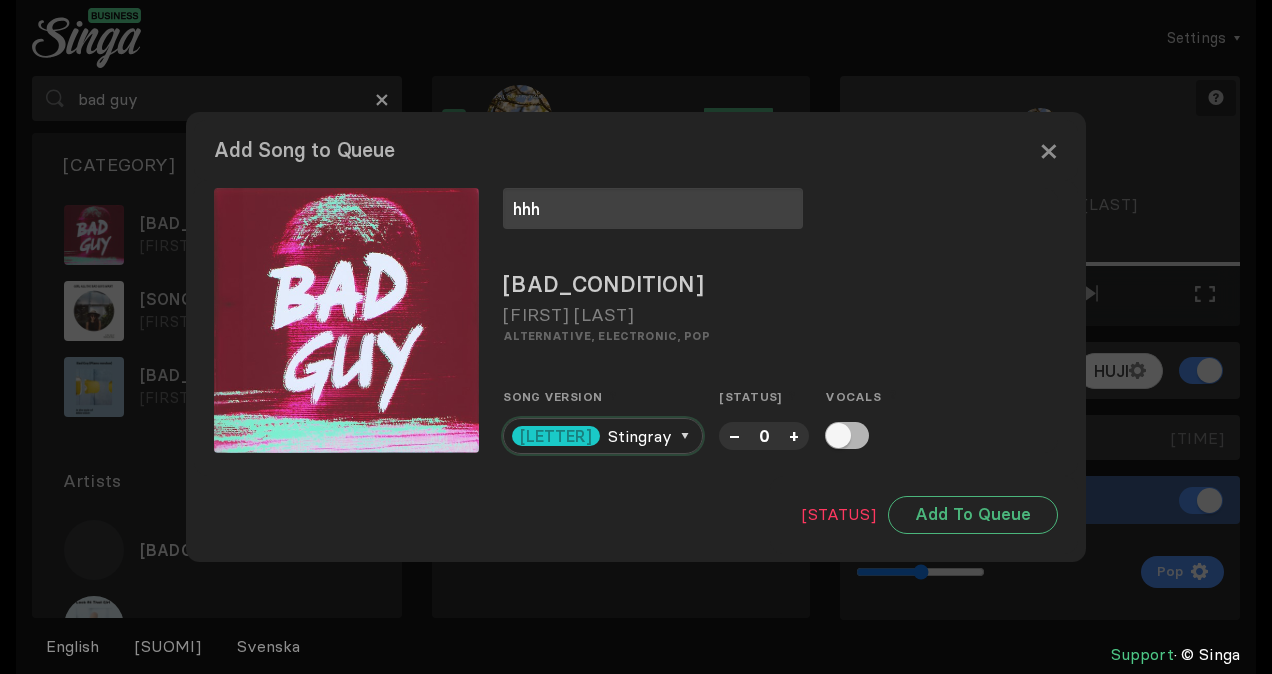 click at bounding box center [685, 436] 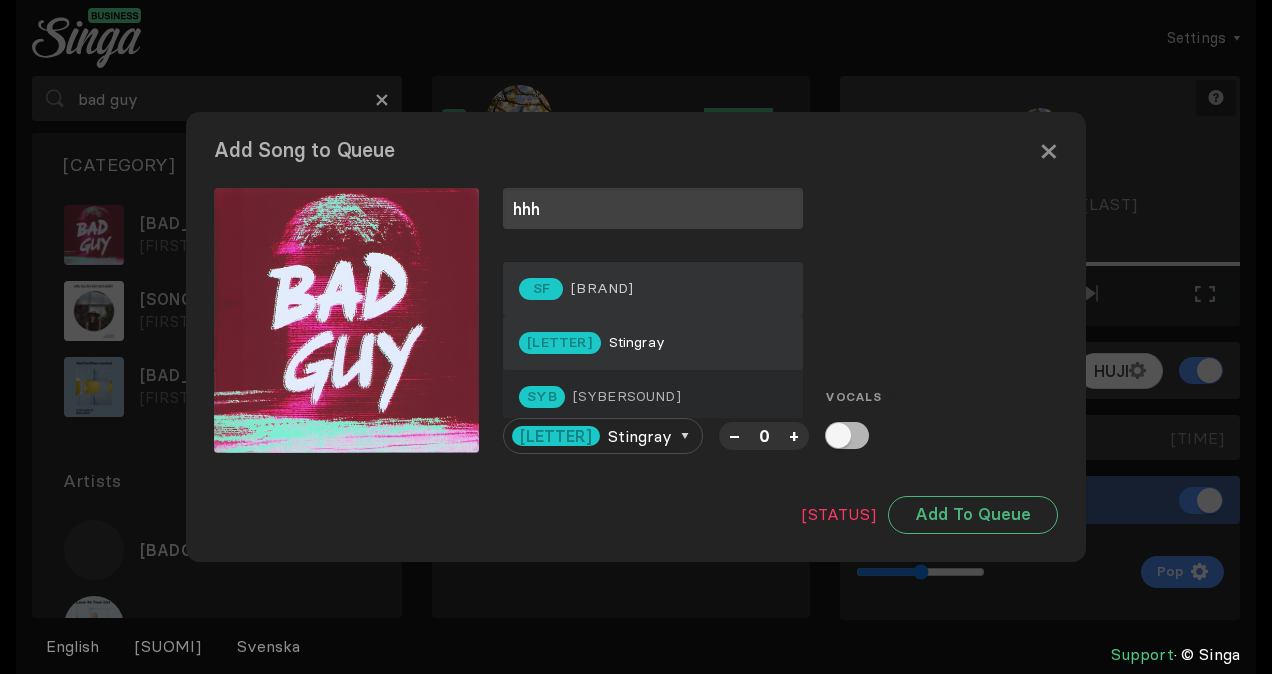 click on "SF [ARTIST]" at bounding box center [653, 289] 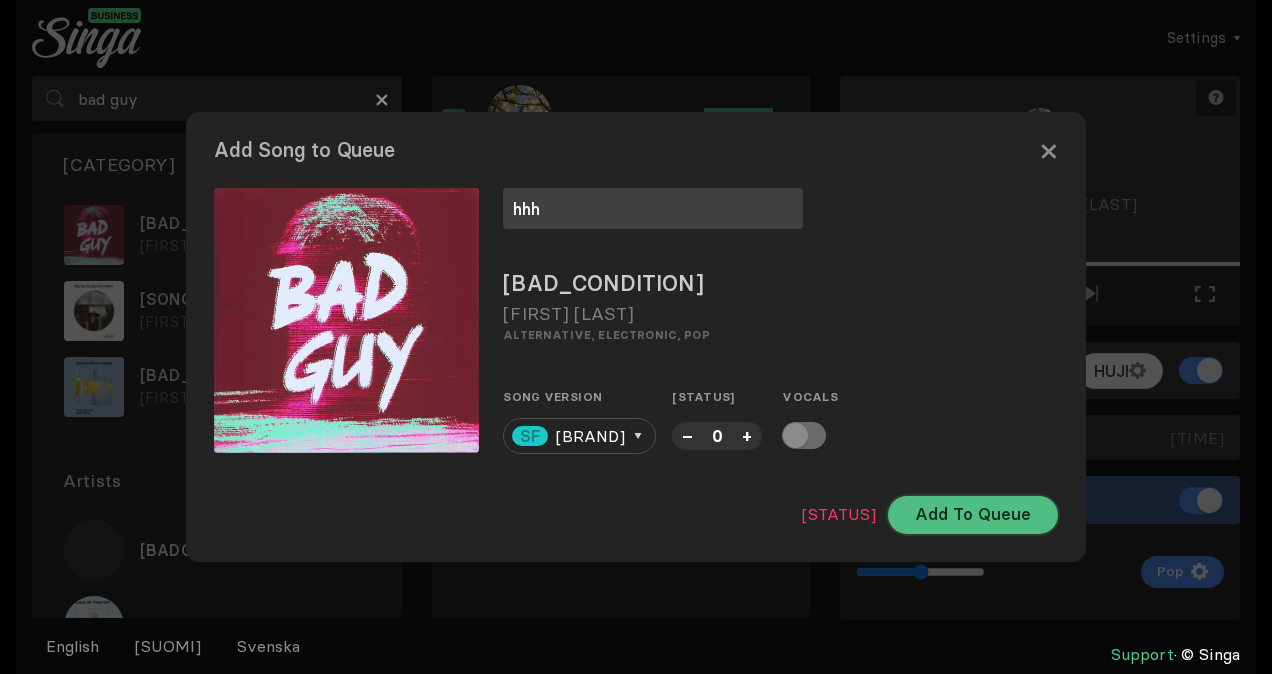click on "Add To Queue" at bounding box center [973, 515] 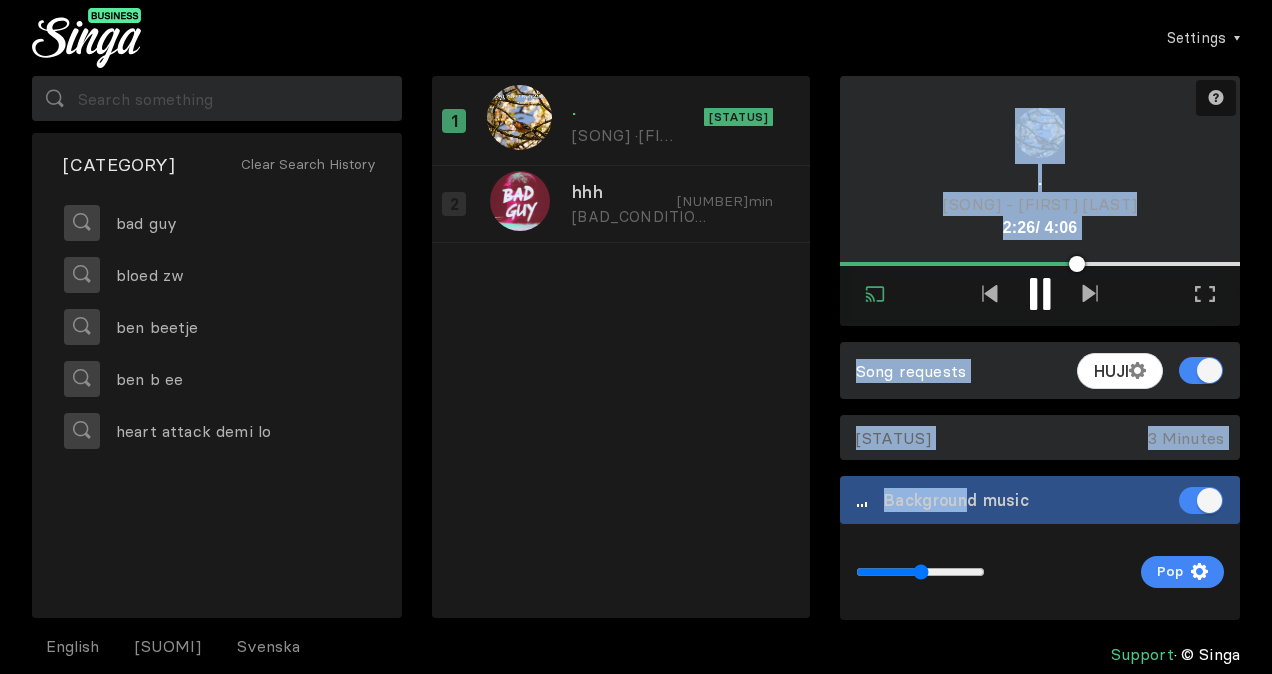 drag, startPoint x: 962, startPoint y: 517, endPoint x: 1182, endPoint y: 199, distance: 386.68332 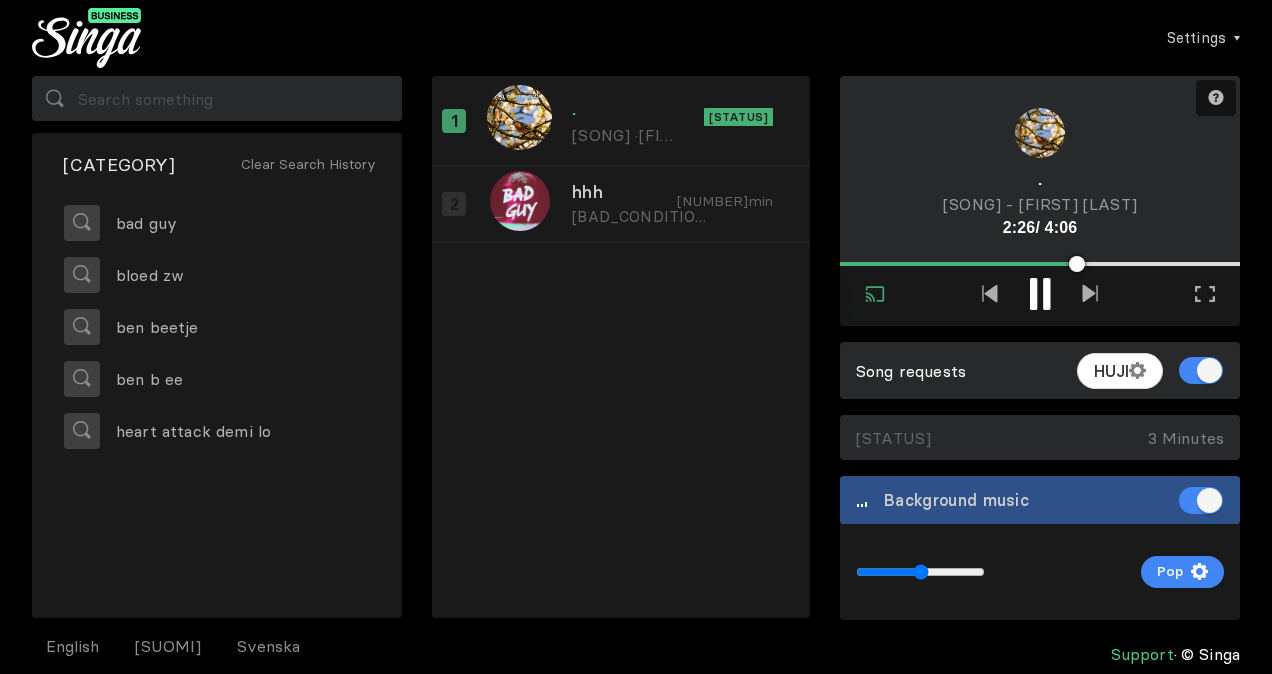 click on "Connected Exit external screen Full screen Exit full screen" at bounding box center (1040, 201) 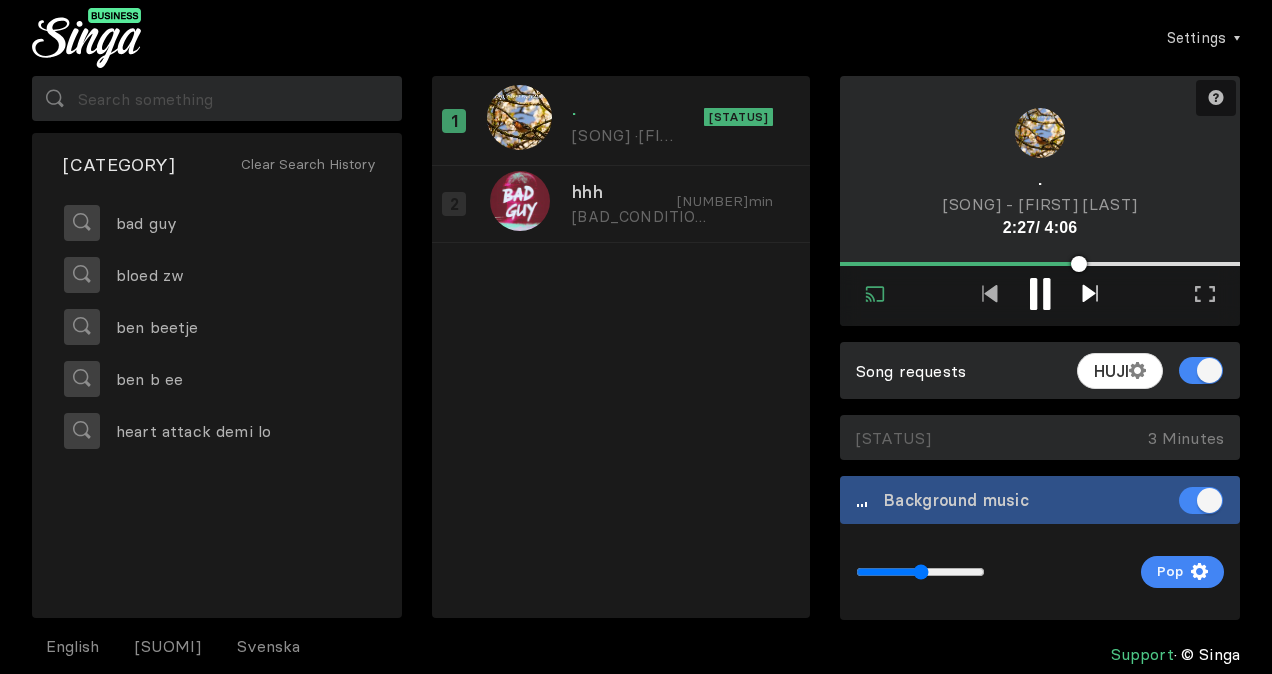 click at bounding box center [1090, 295] 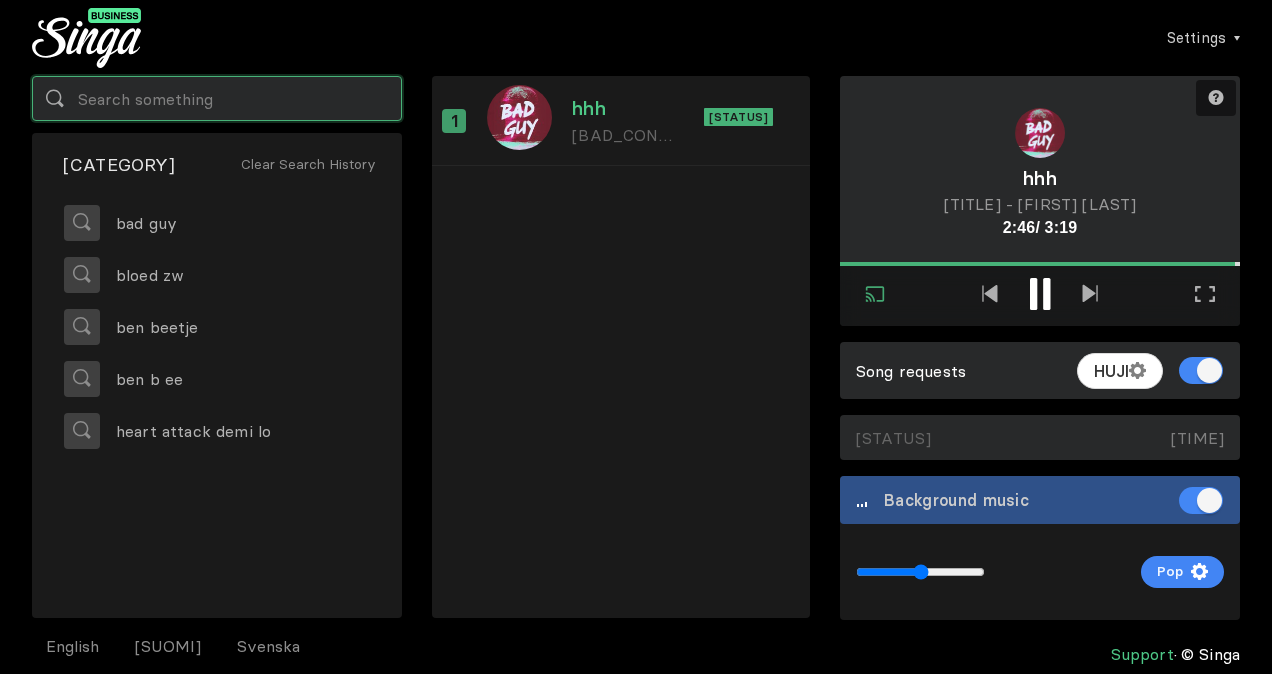 click at bounding box center [217, 98] 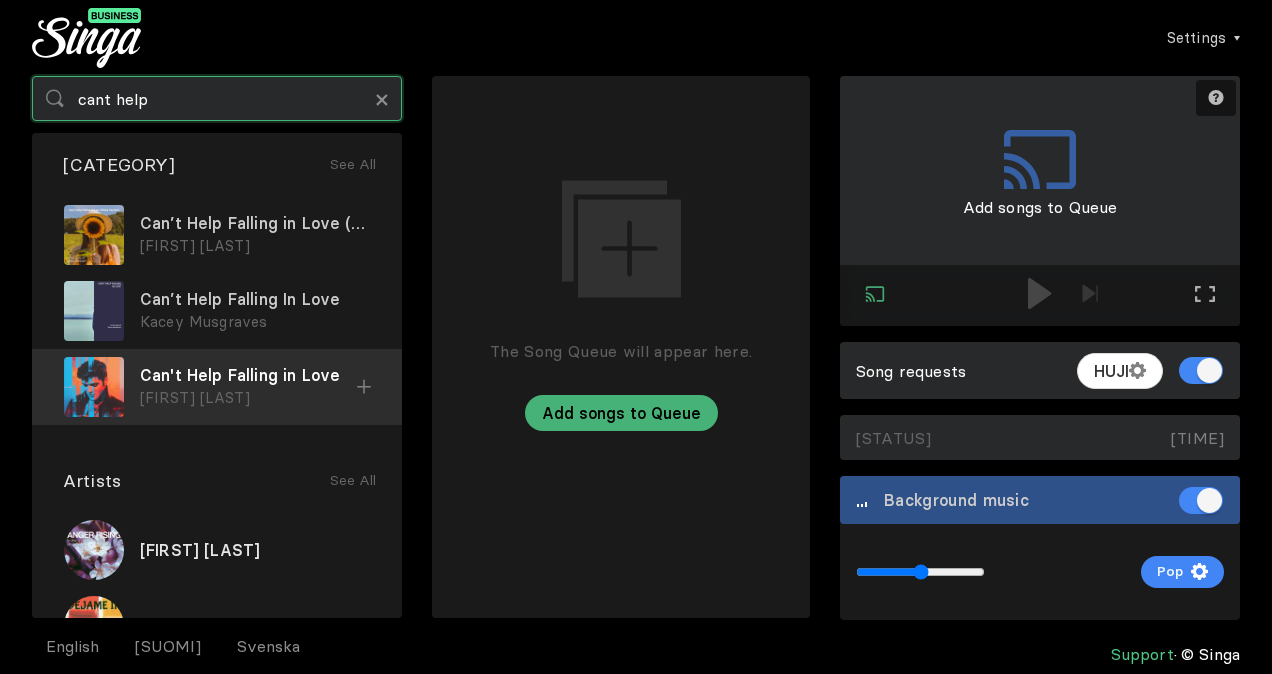type on "cant help" 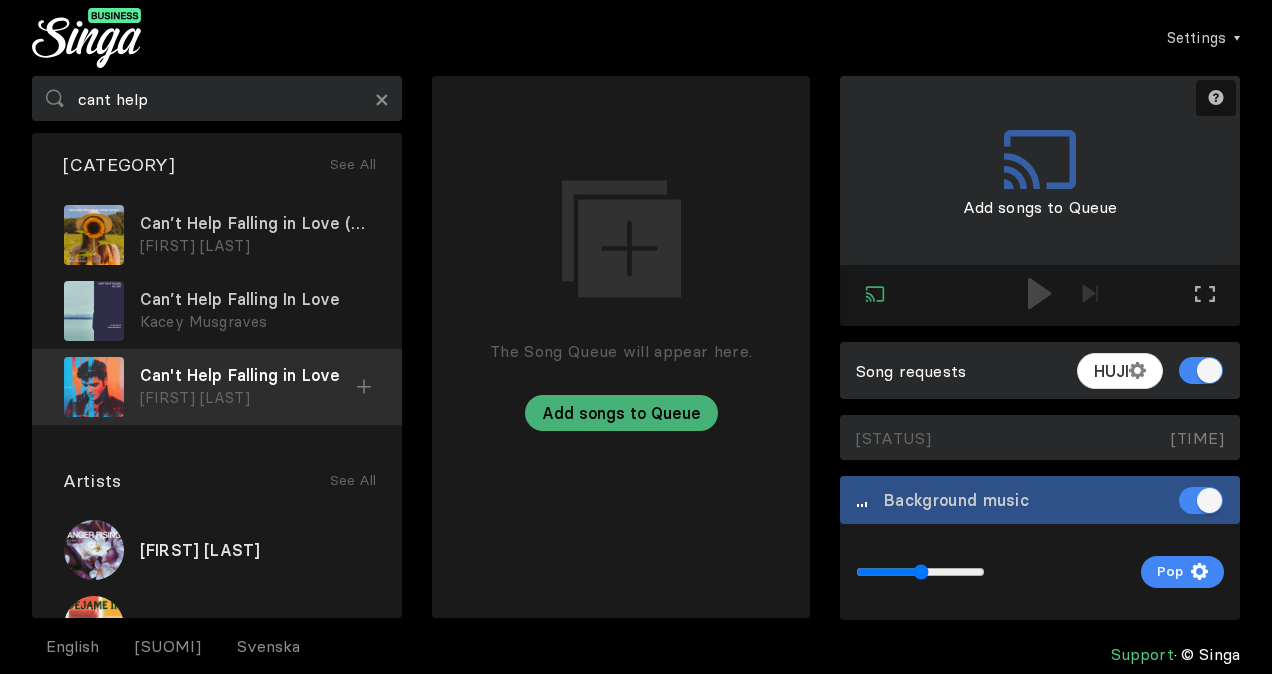 click at bounding box center (0, 0) 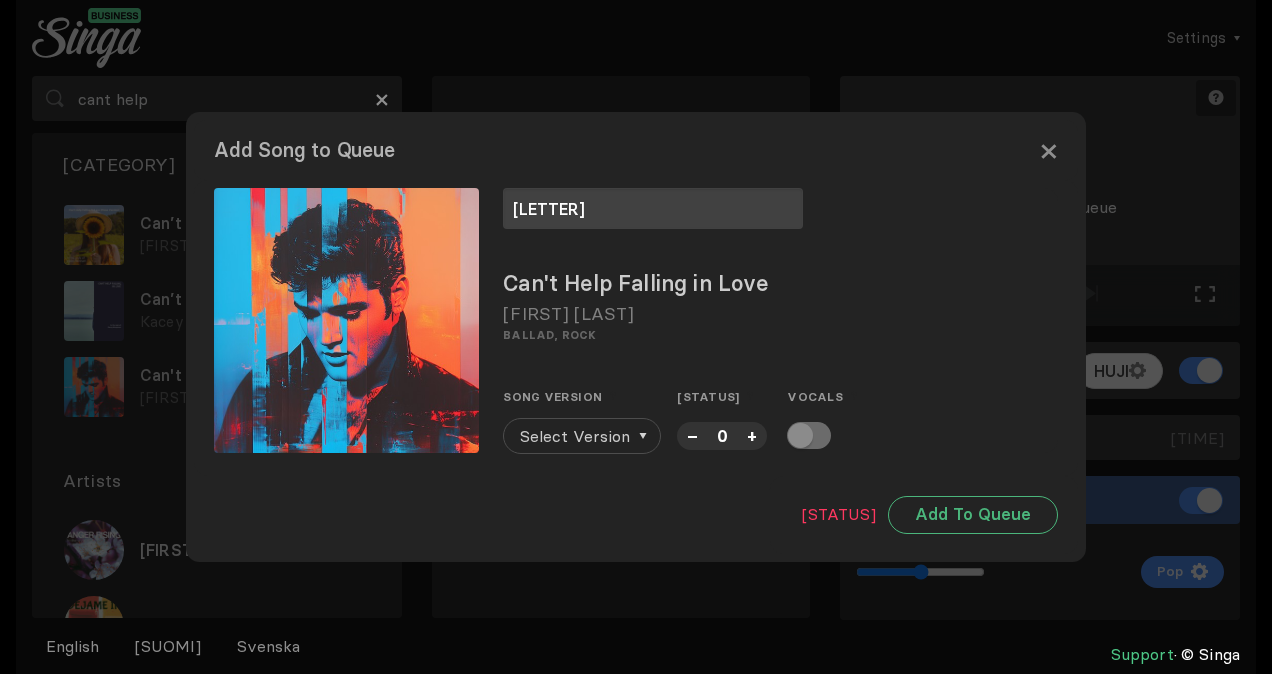 type on "[LETTER]" 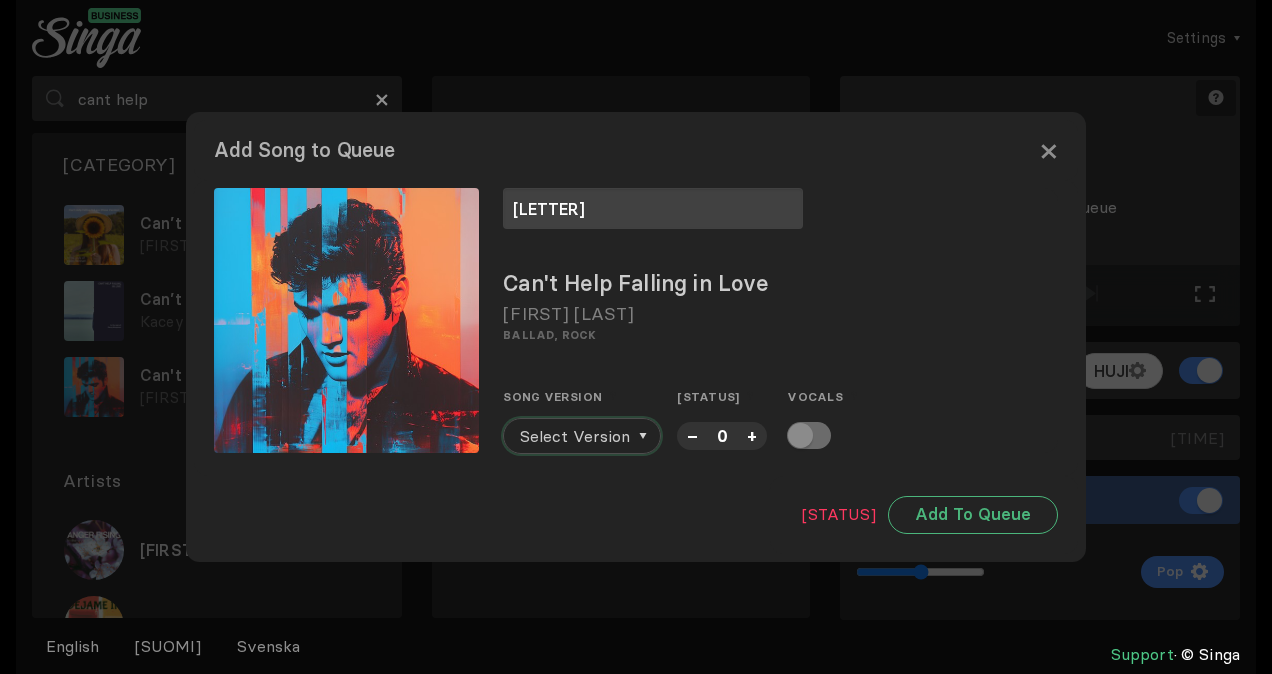 click on "Select Version" at bounding box center (575, 436) 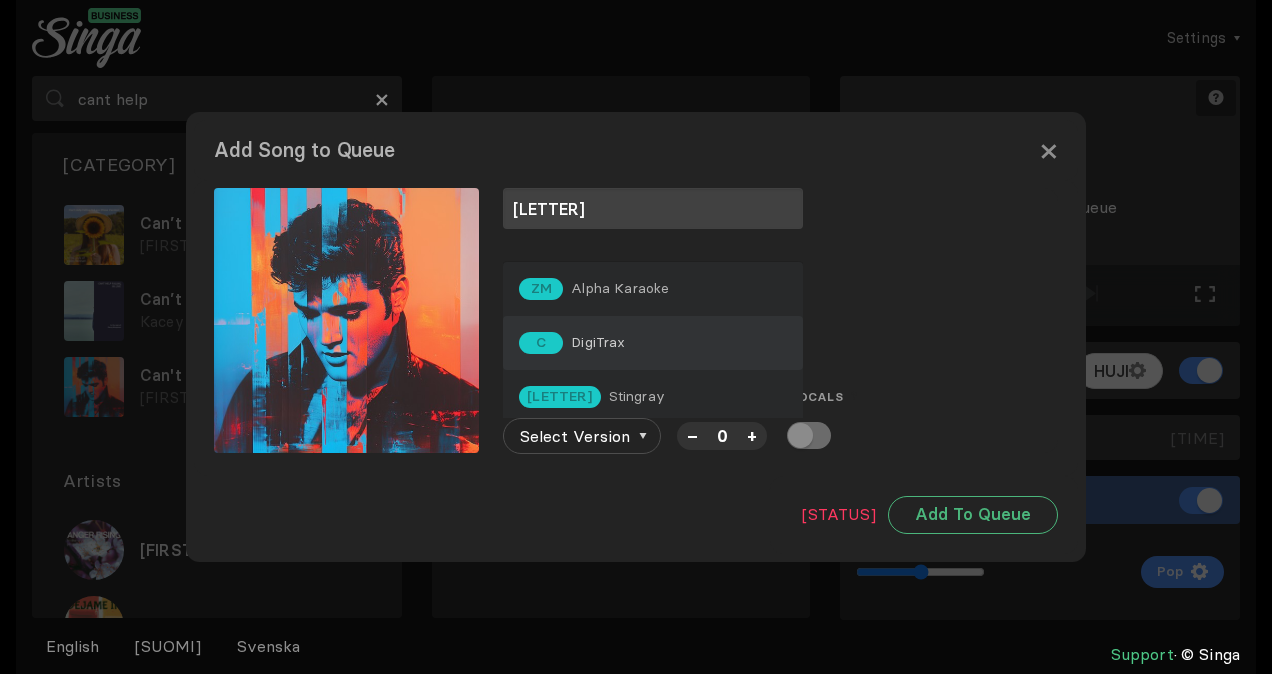 click on "[BRAND]" at bounding box center (653, 343) 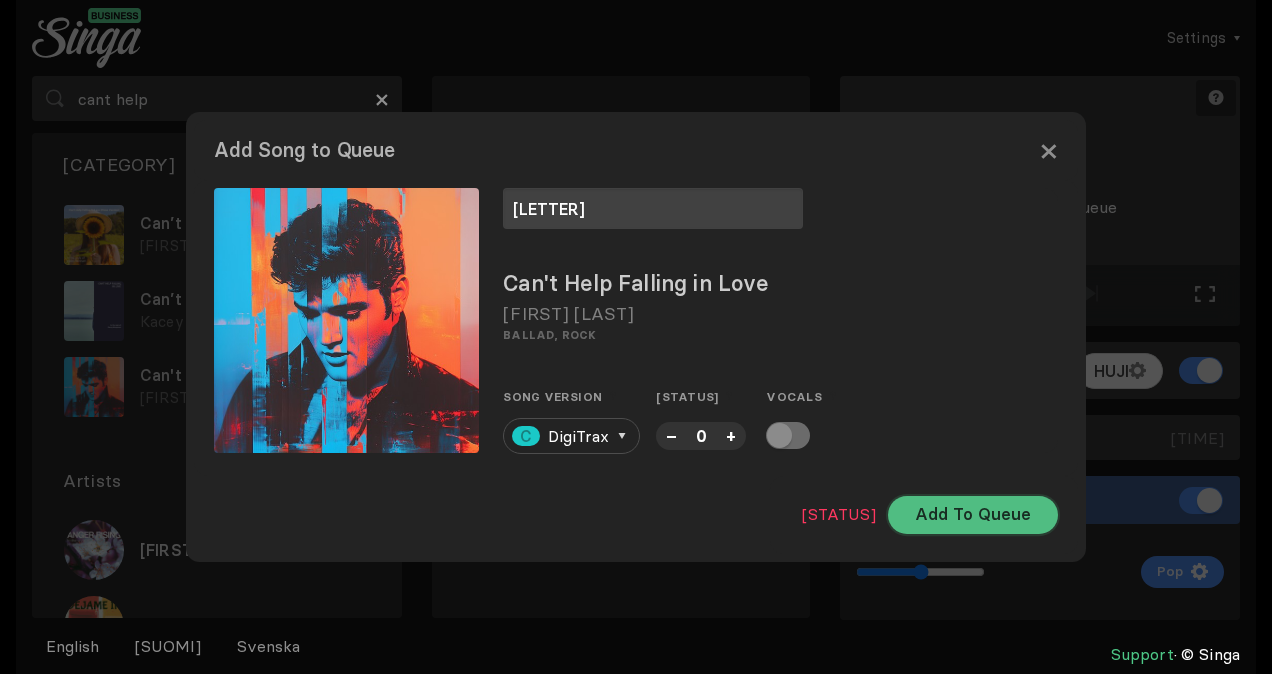 click on "Add To Queue" at bounding box center (973, 515) 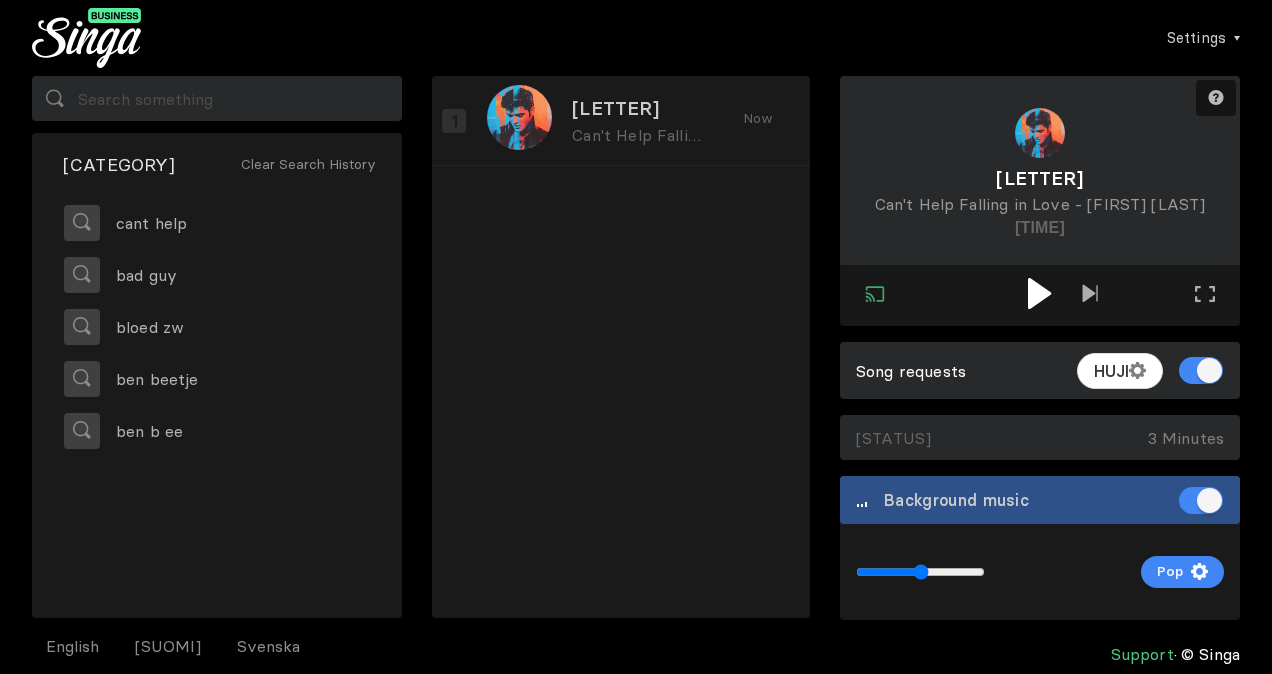 click at bounding box center [1039, 293] 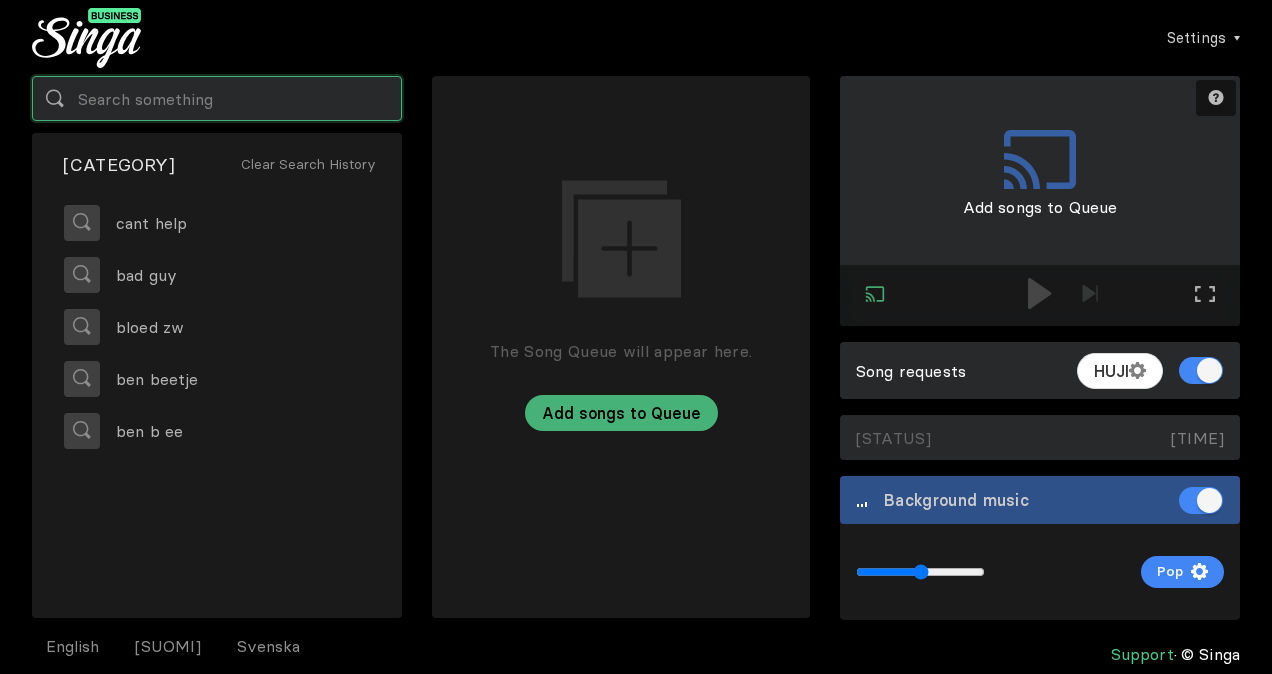 click at bounding box center (217, 98) 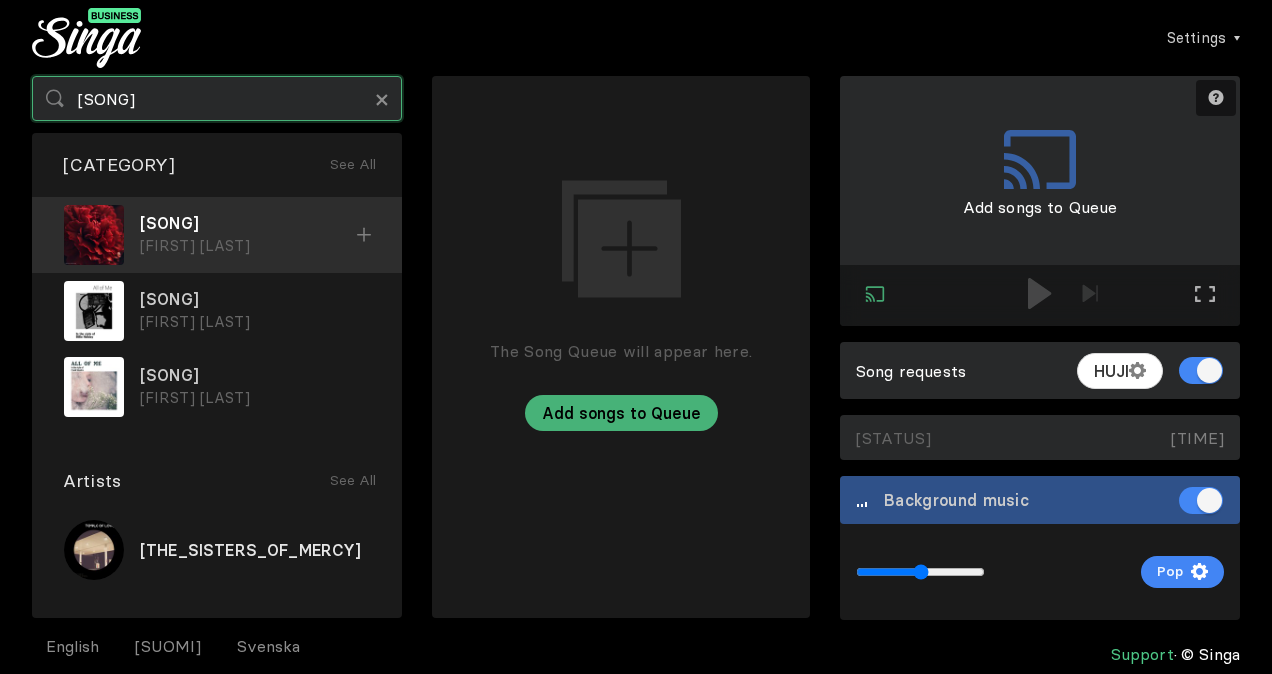 type on "[SONG]" 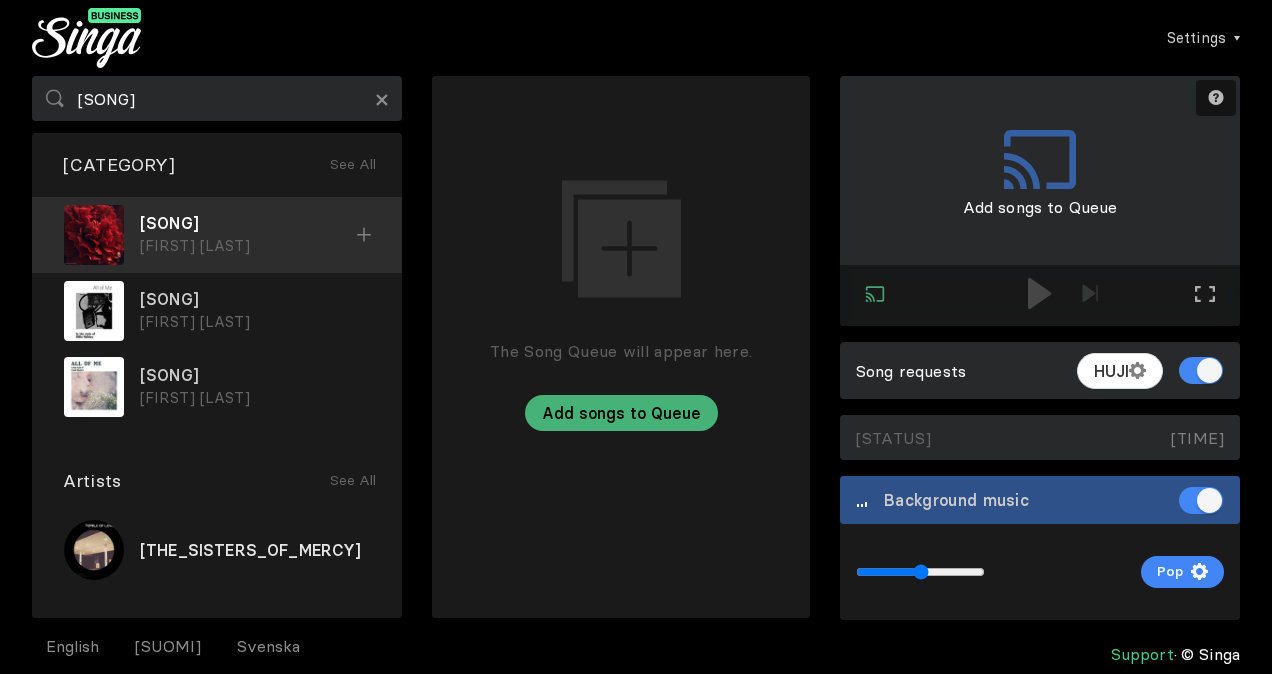 click at bounding box center (364, 235) 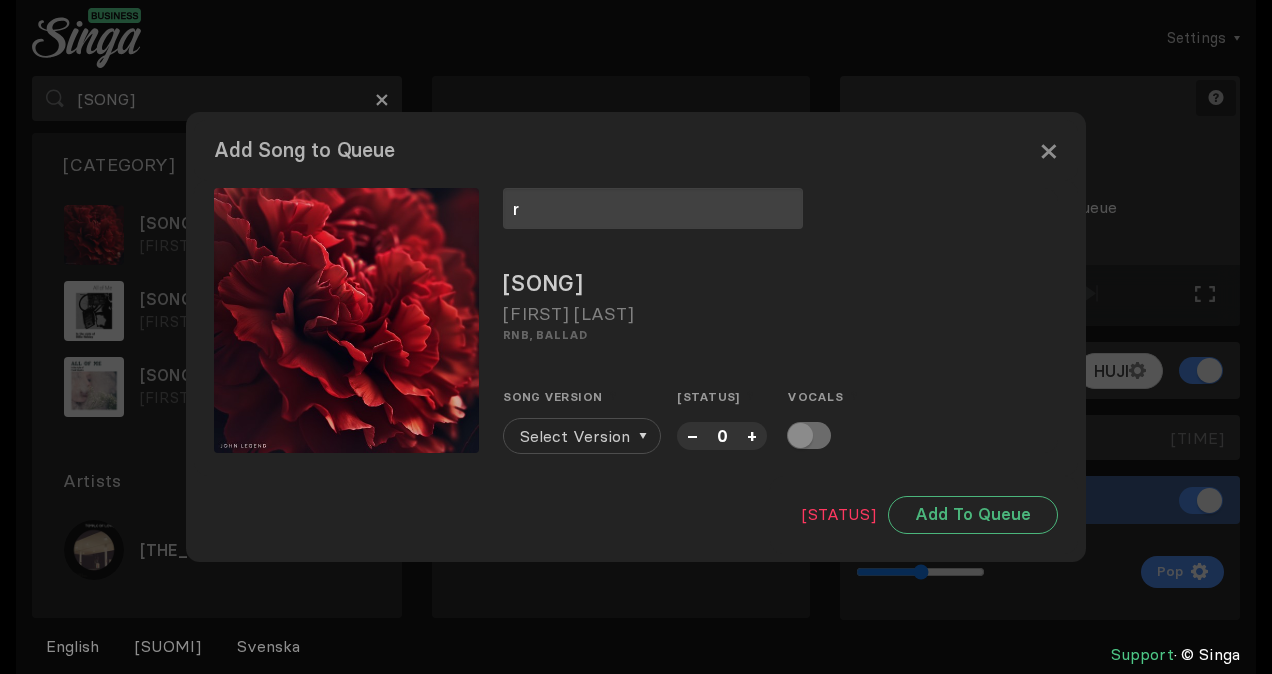 type on "r" 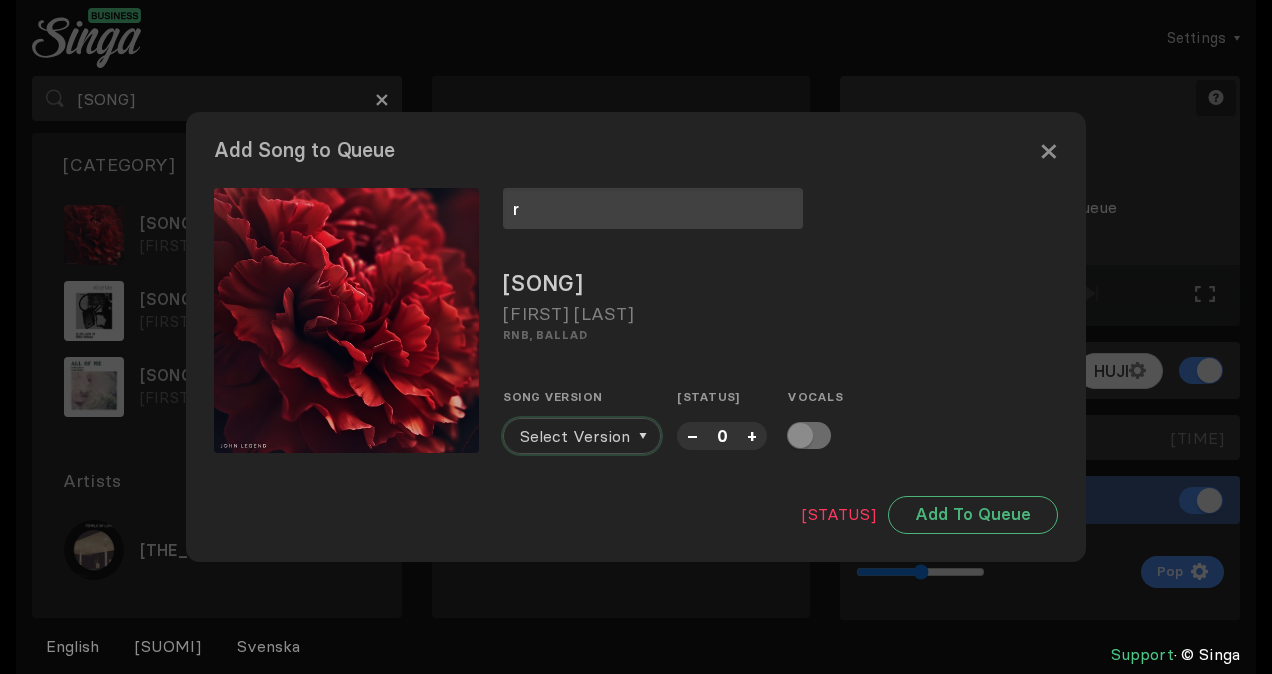 click on "Select Version" at bounding box center [575, 436] 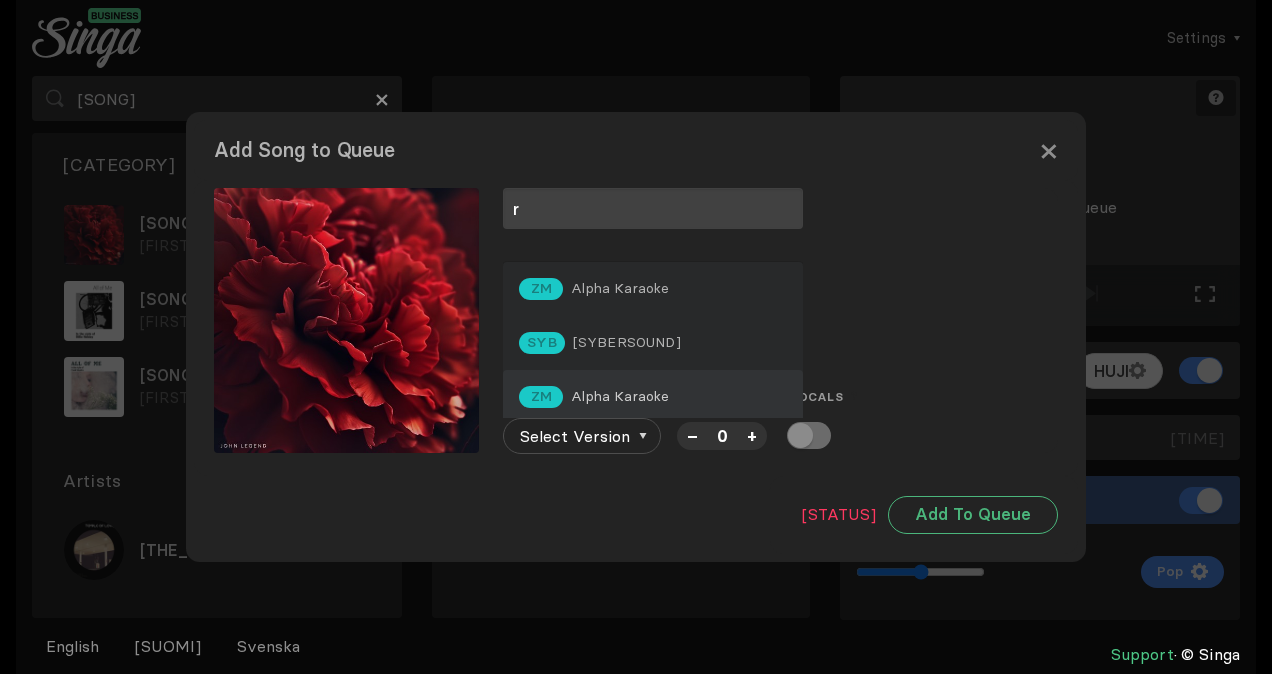 click on "ZM Alpha Karaoke" at bounding box center (653, 397) 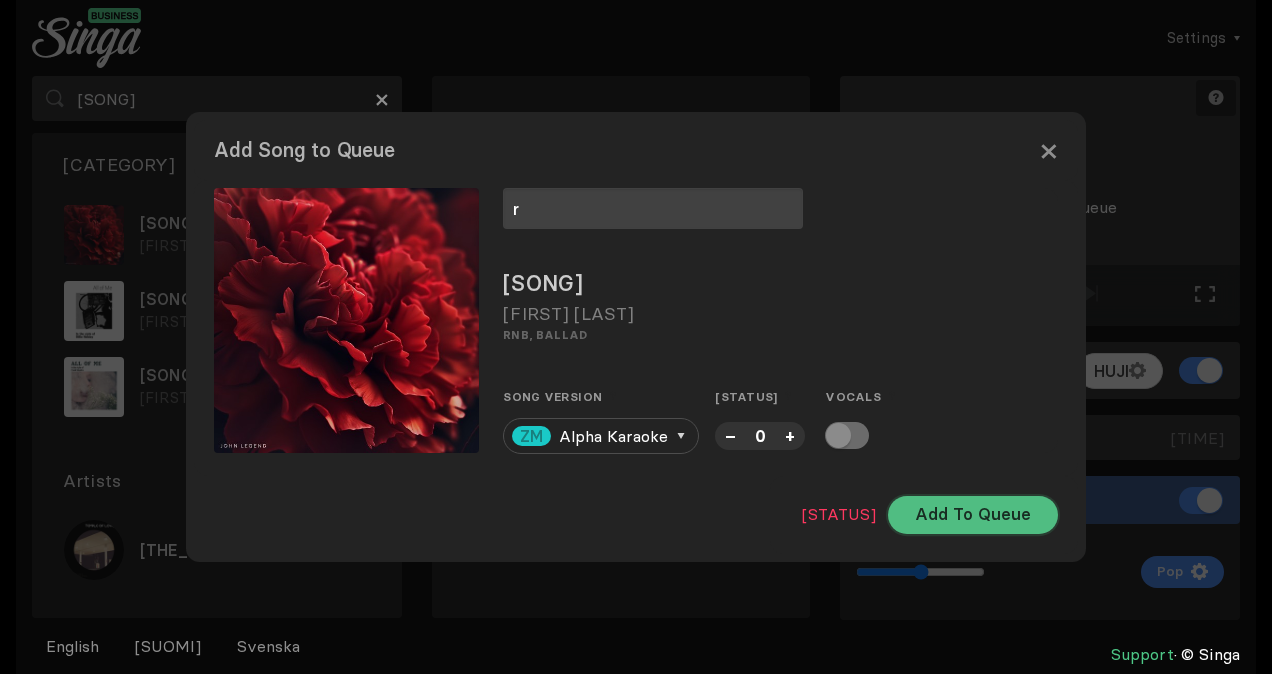 click on "Add To Queue" at bounding box center [973, 515] 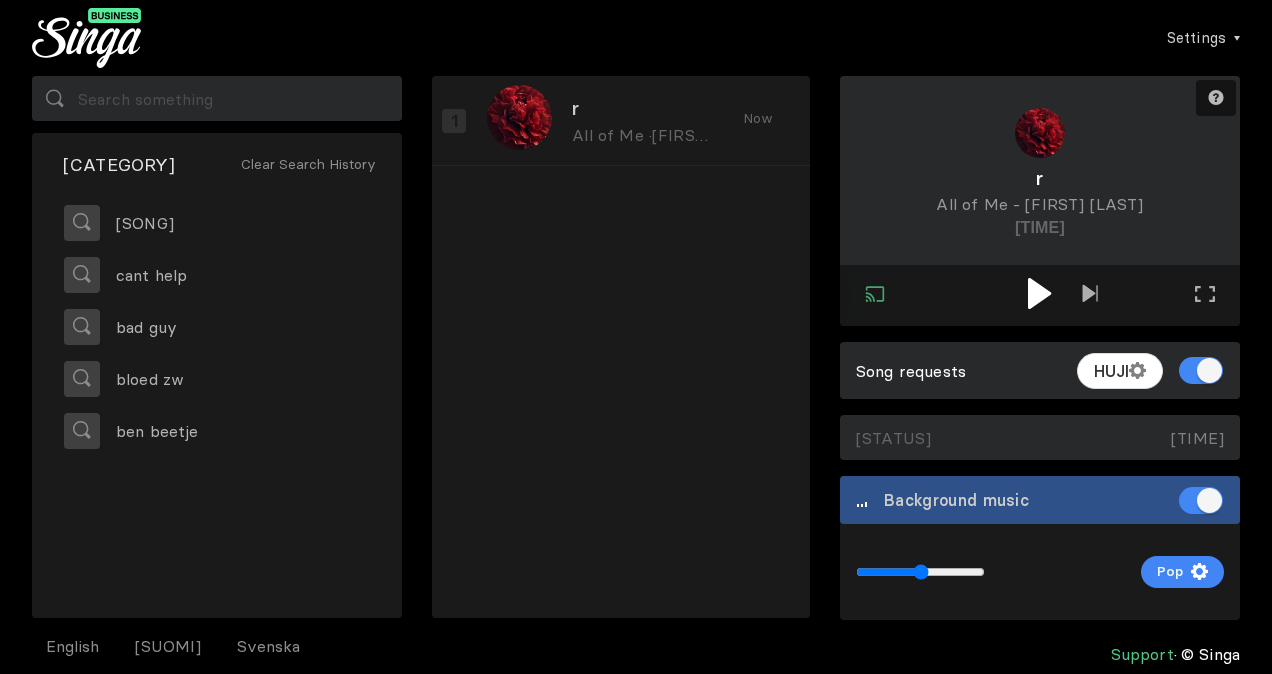 click at bounding box center [1039, 293] 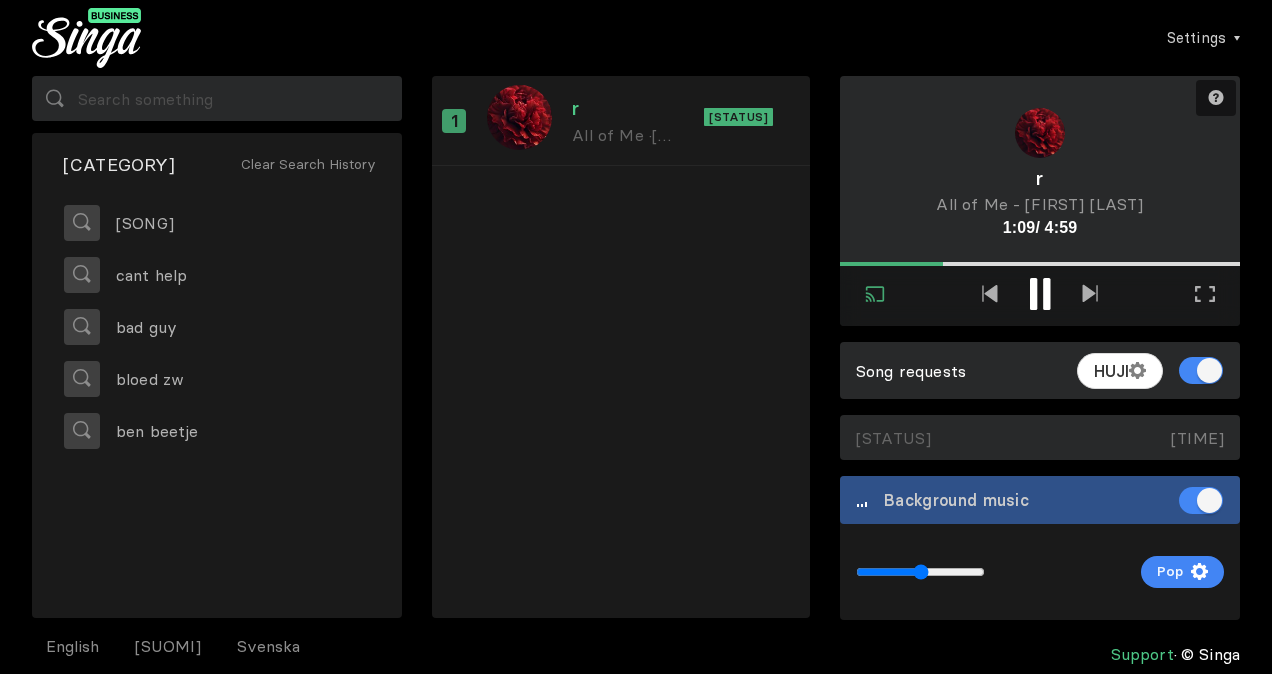 click on "Settings     Account Settings Song requests New Background Music Upgrade to Singa Business Pro Logout" at bounding box center [636, 38] 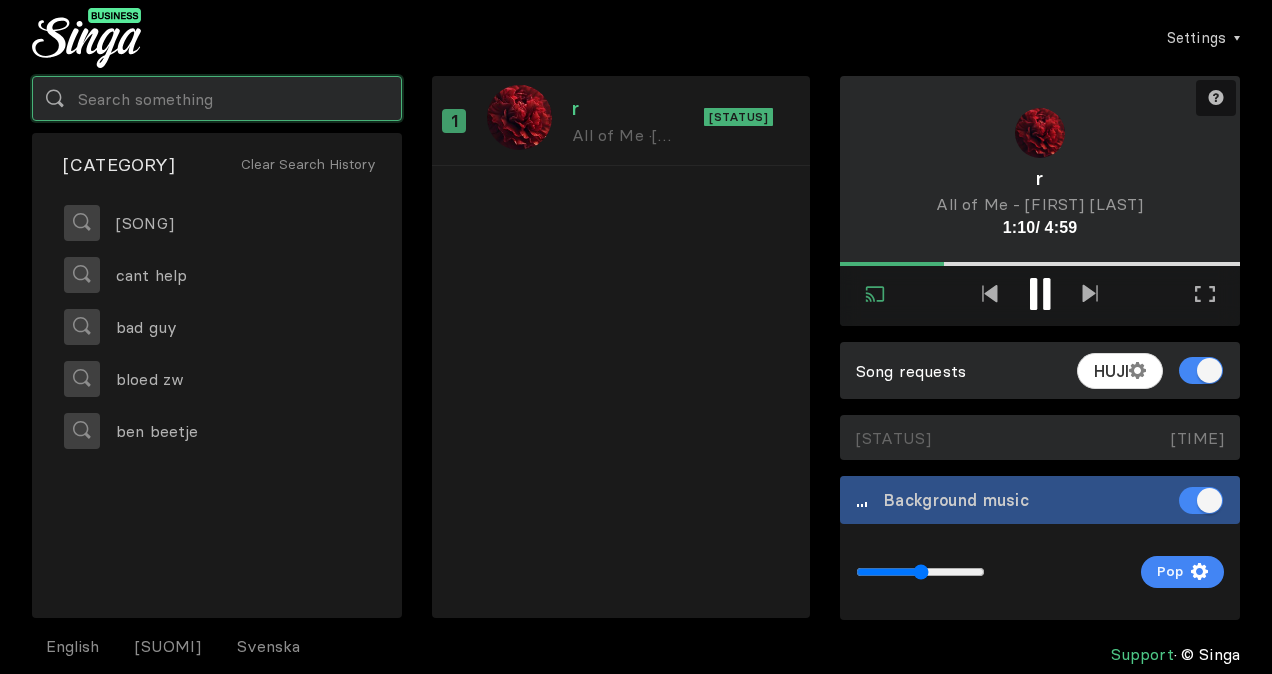 click at bounding box center [217, 98] 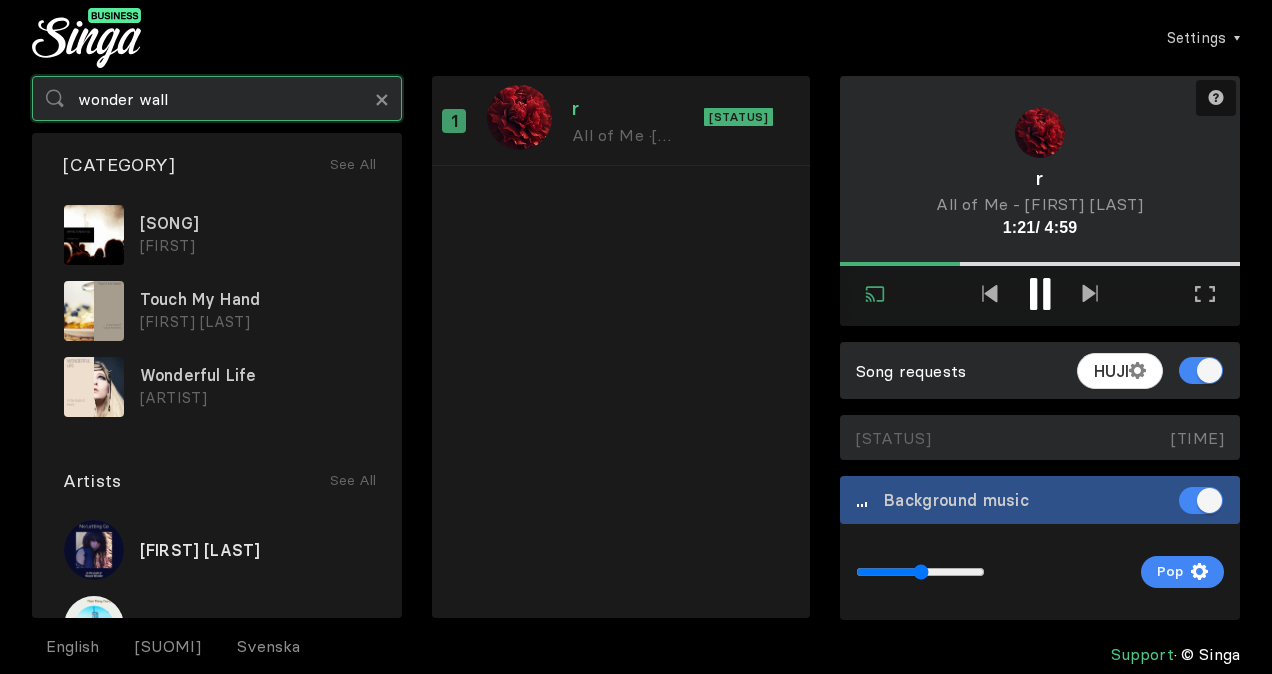 drag, startPoint x: 217, startPoint y: 95, endPoint x: 30, endPoint y: 92, distance: 187.02406 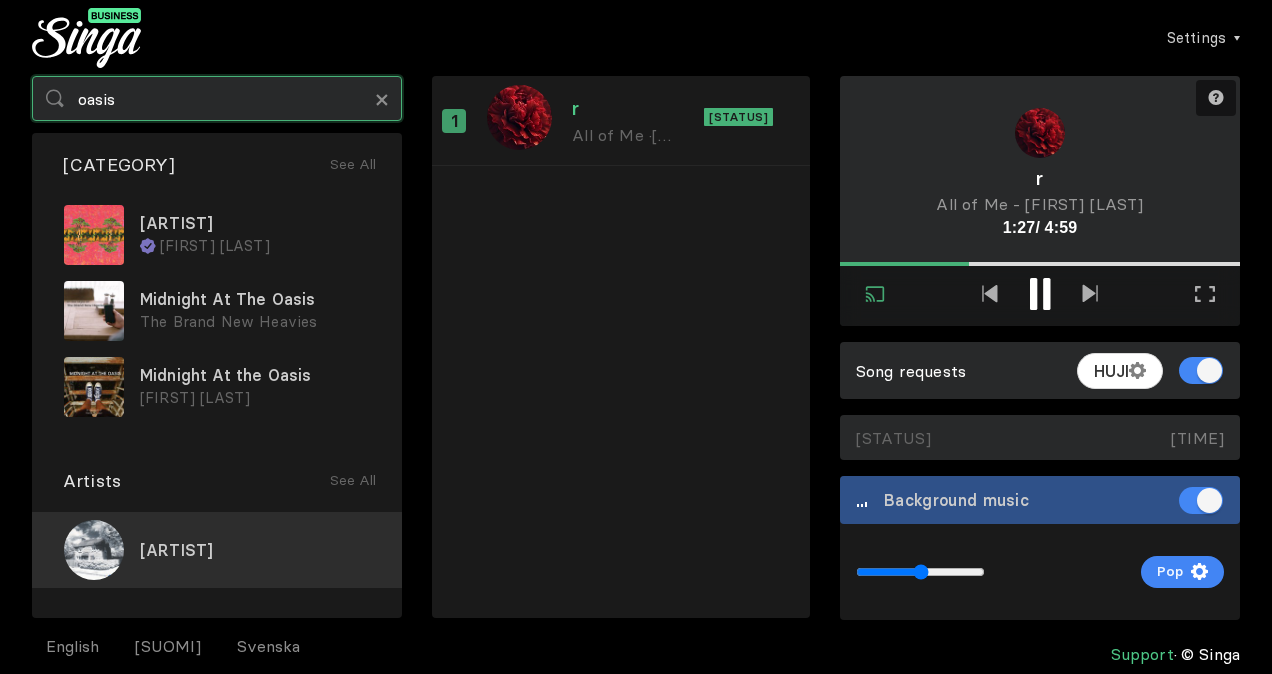 type on "oasis" 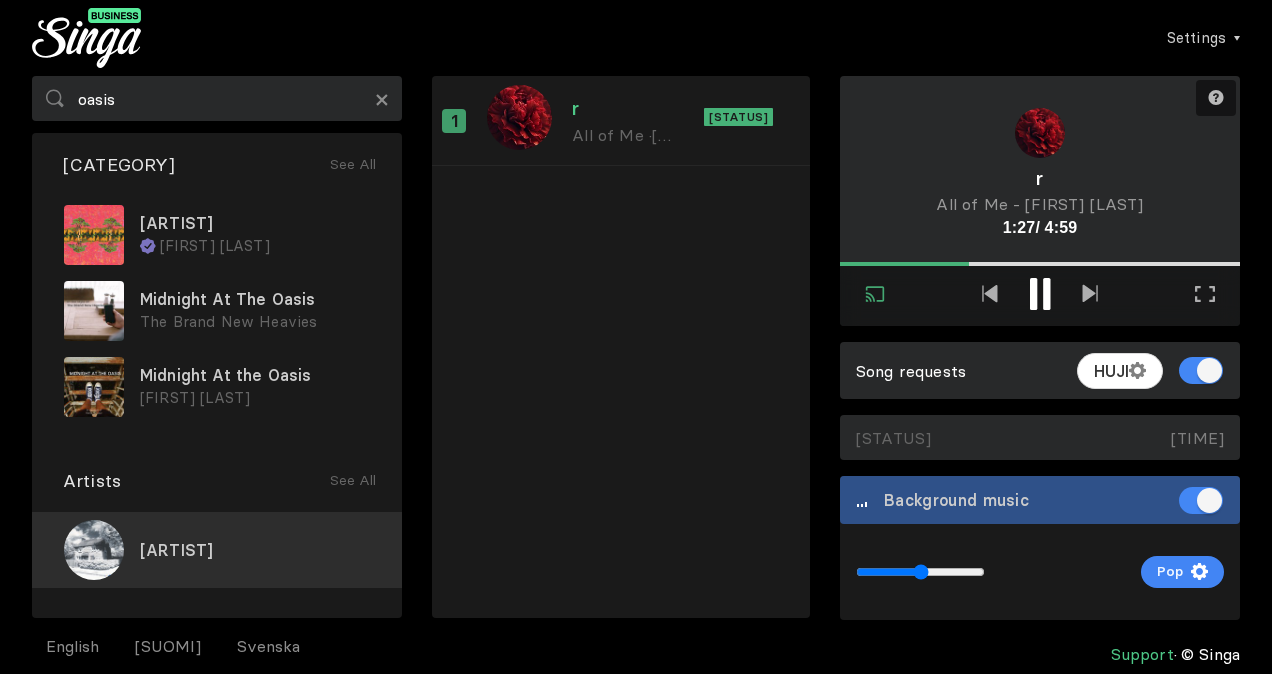 click on "[ARTIST]" at bounding box center [217, 550] 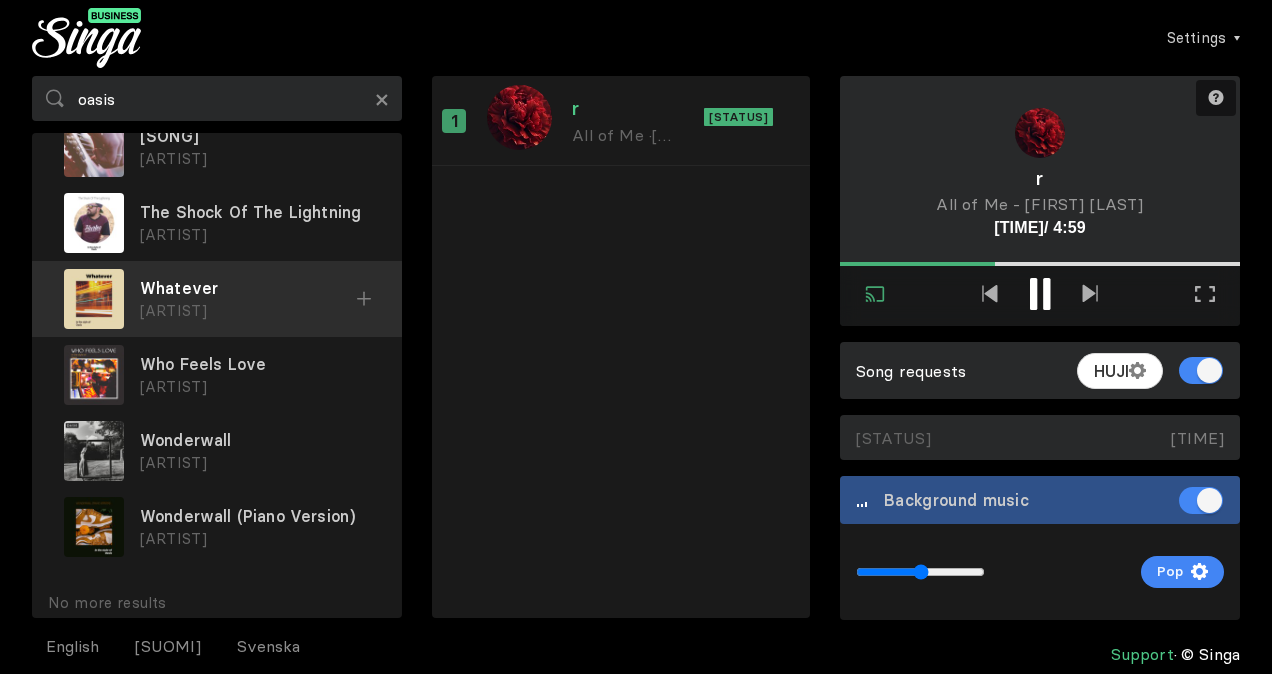 scroll, scrollTop: 2766, scrollLeft: 0, axis: vertical 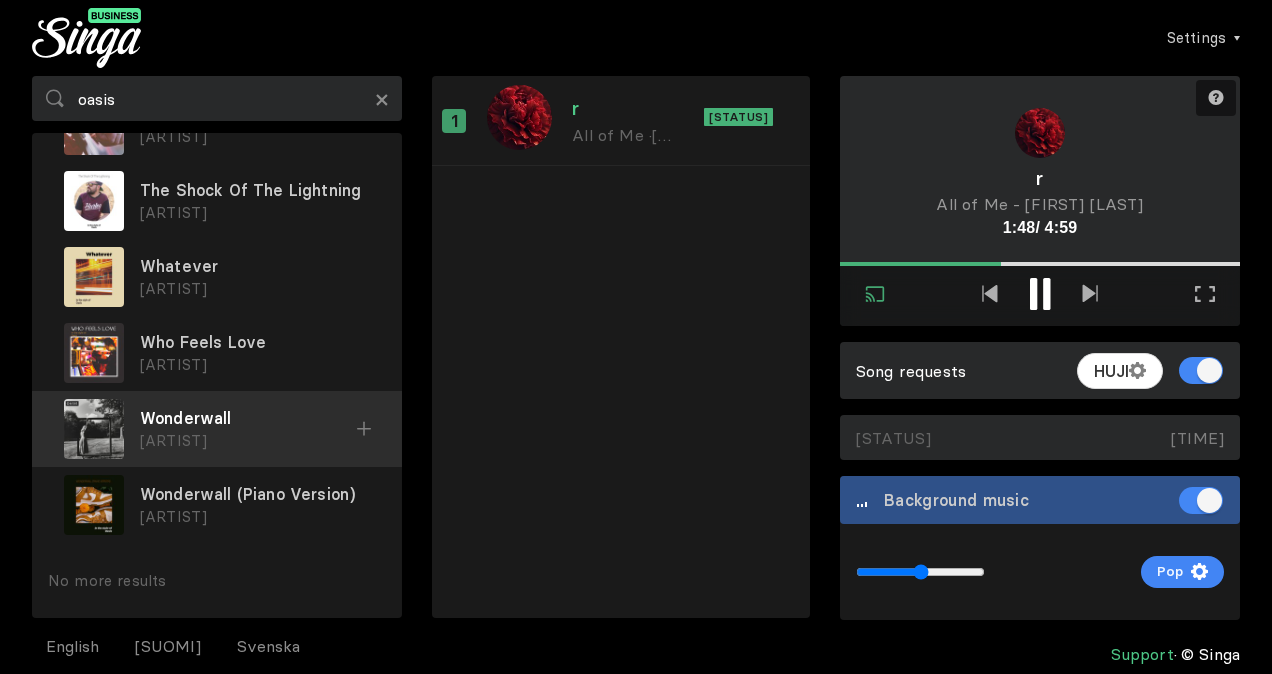 click at bounding box center (0, 0) 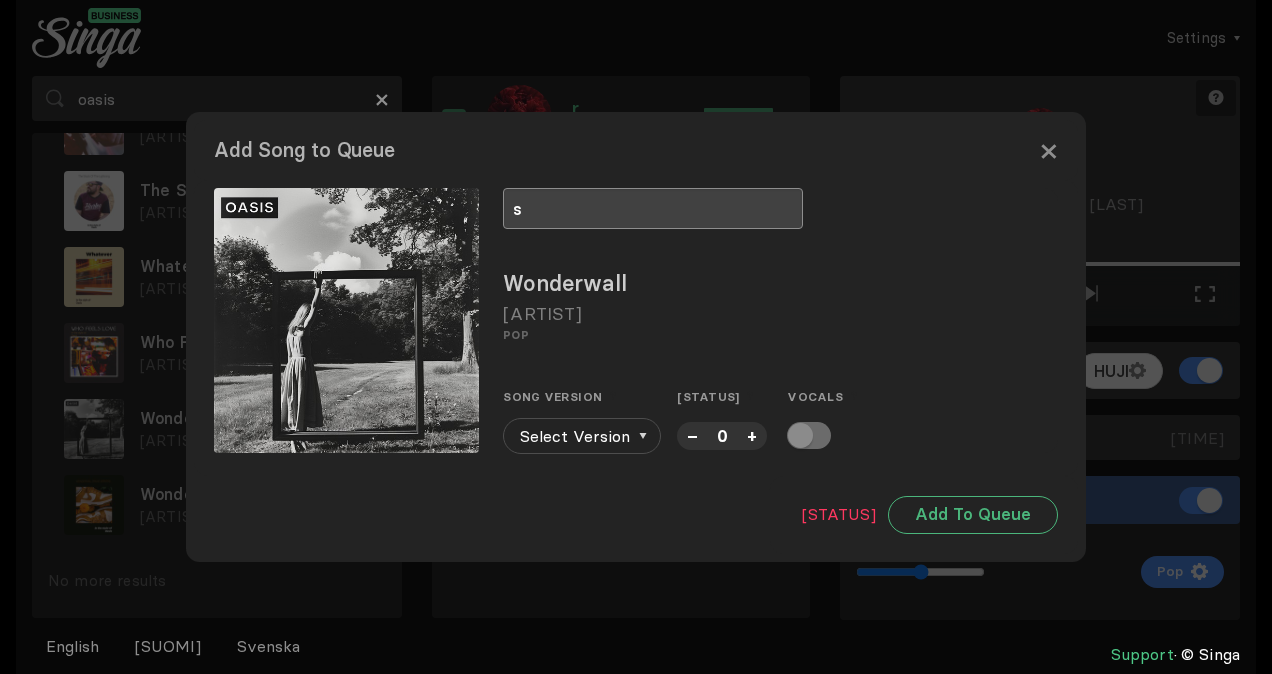 type on "[FIRST]/hnn" 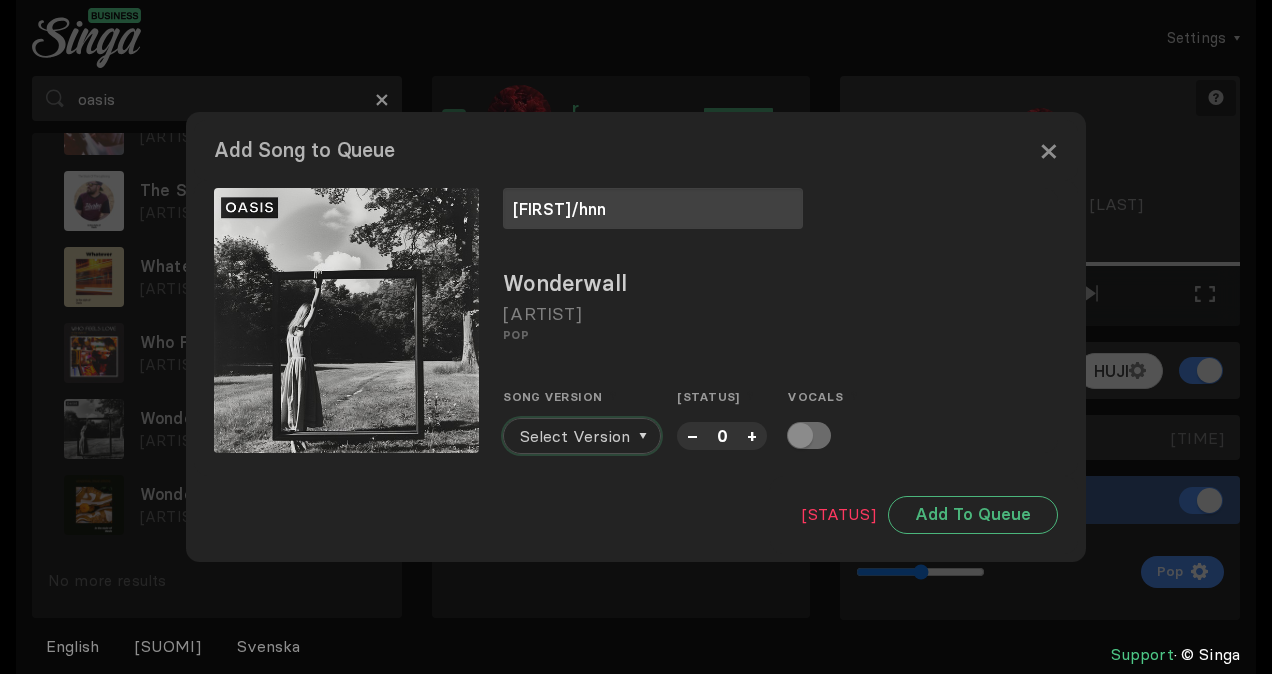 click on "Select Version" at bounding box center [575, 436] 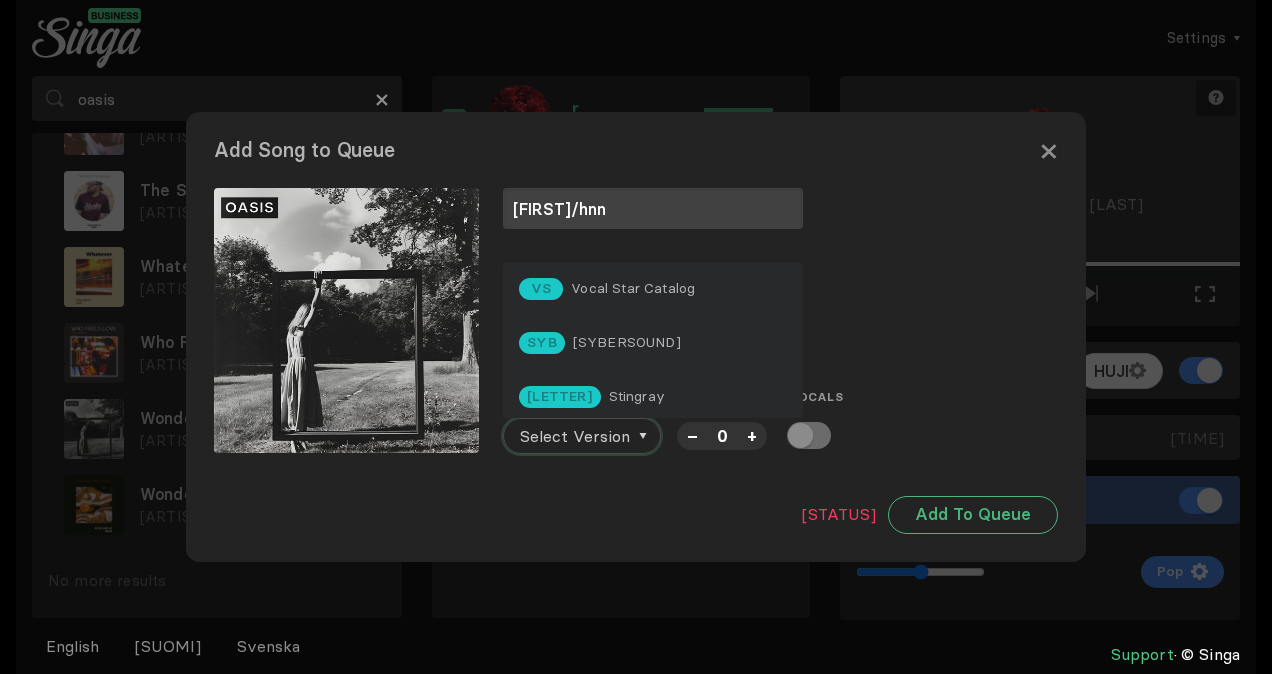 click on "Select Version" at bounding box center [575, 436] 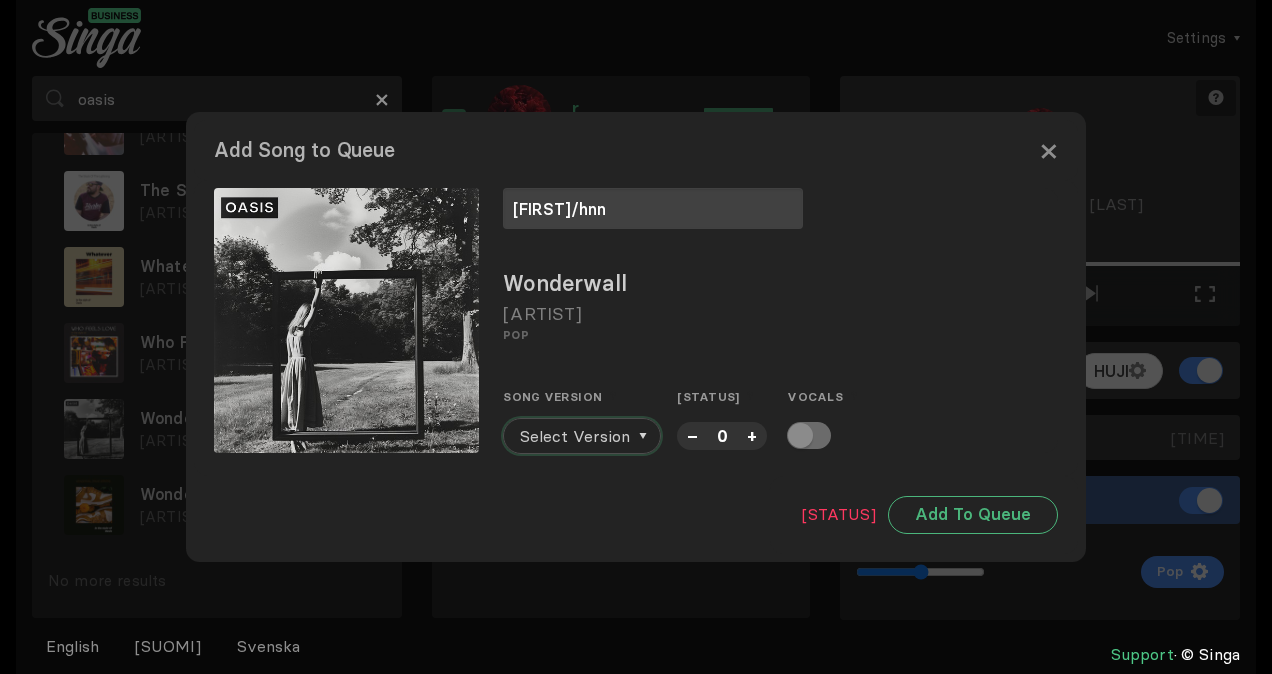 click on "Select Version" at bounding box center [575, 436] 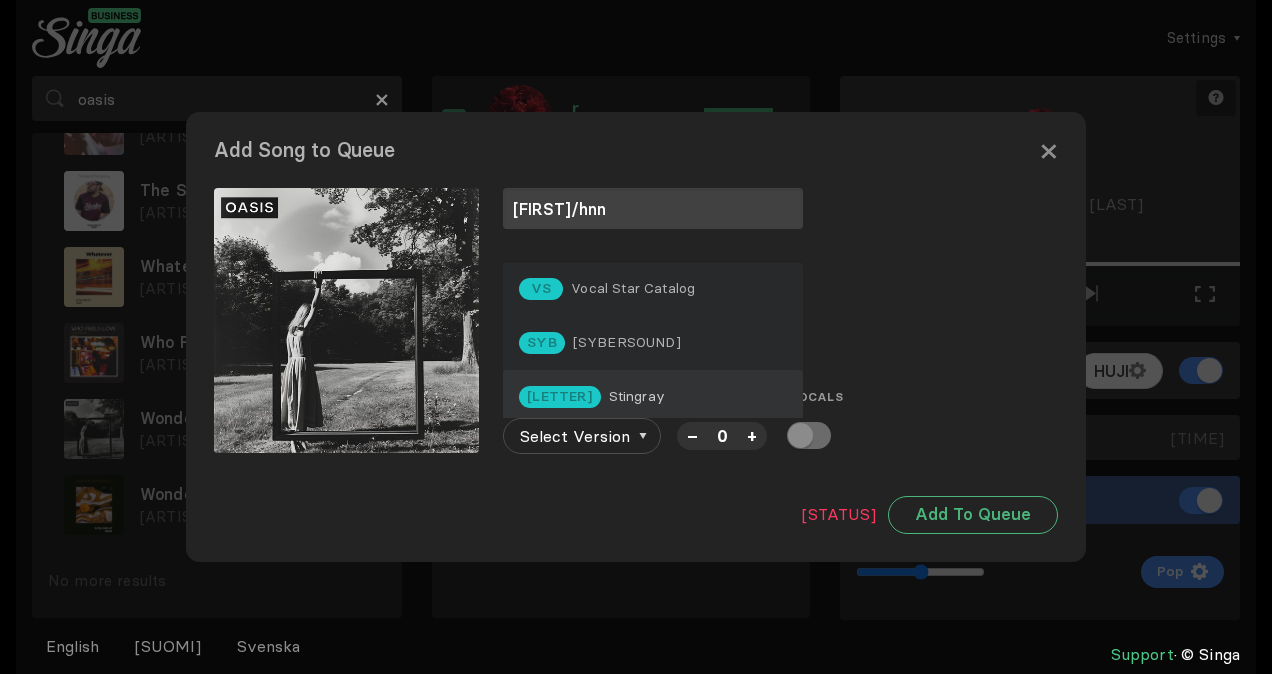 click on "STR Stingray" at bounding box center (653, 289) 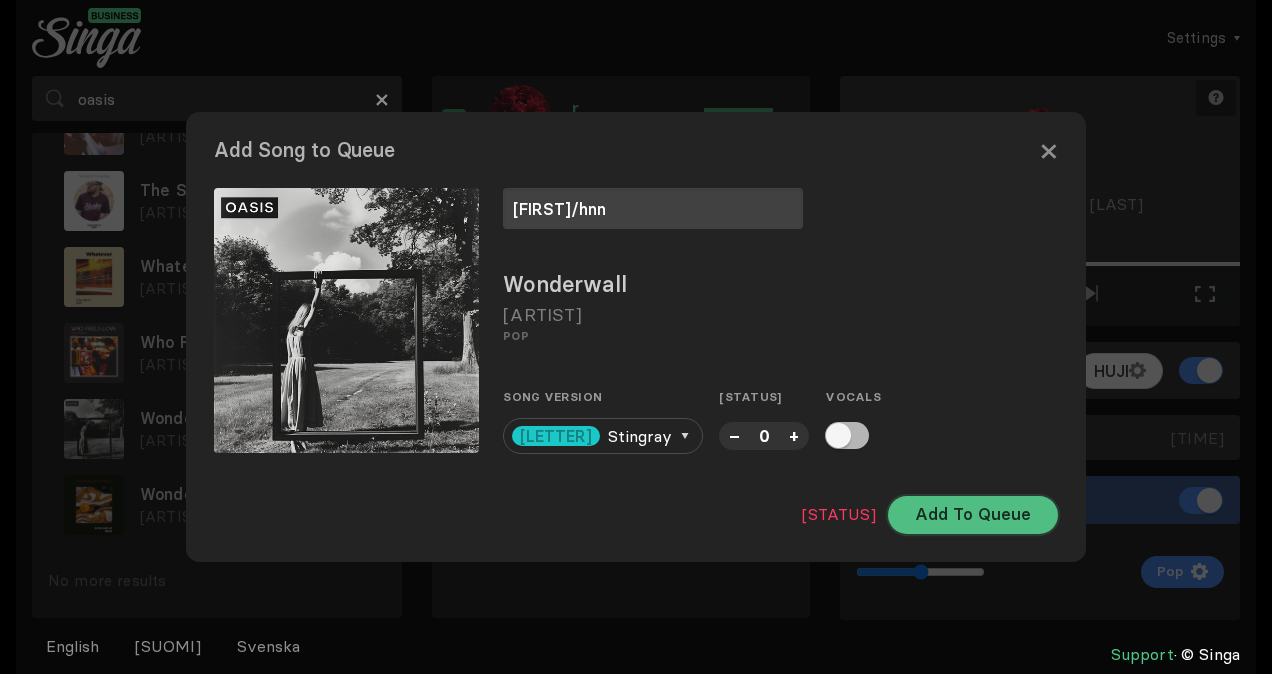 click on "Add To Queue" at bounding box center (973, 515) 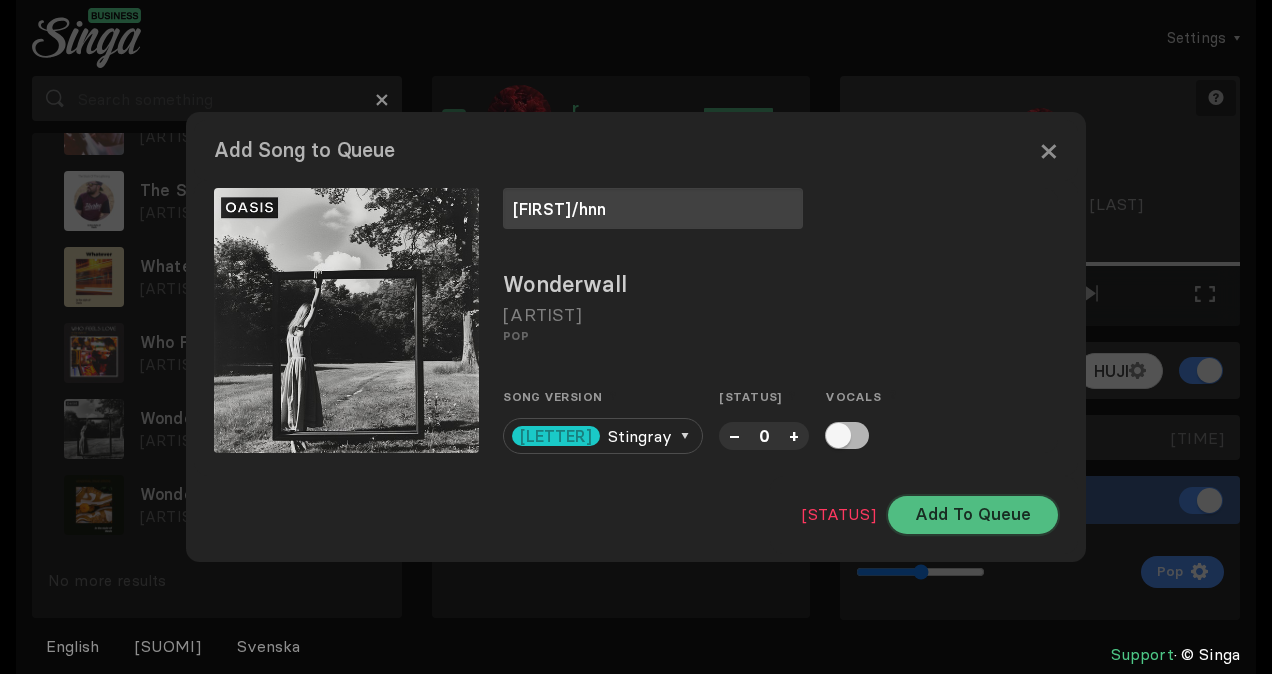 scroll, scrollTop: 0, scrollLeft: 0, axis: both 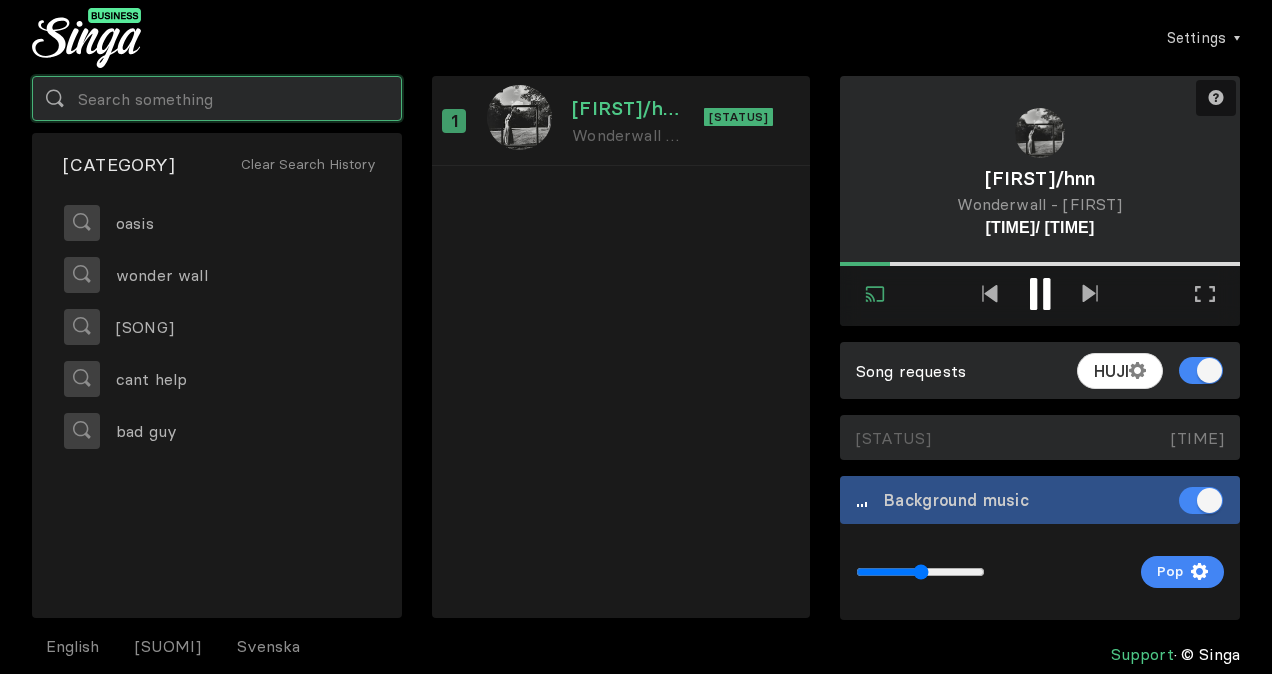 click at bounding box center (217, 98) 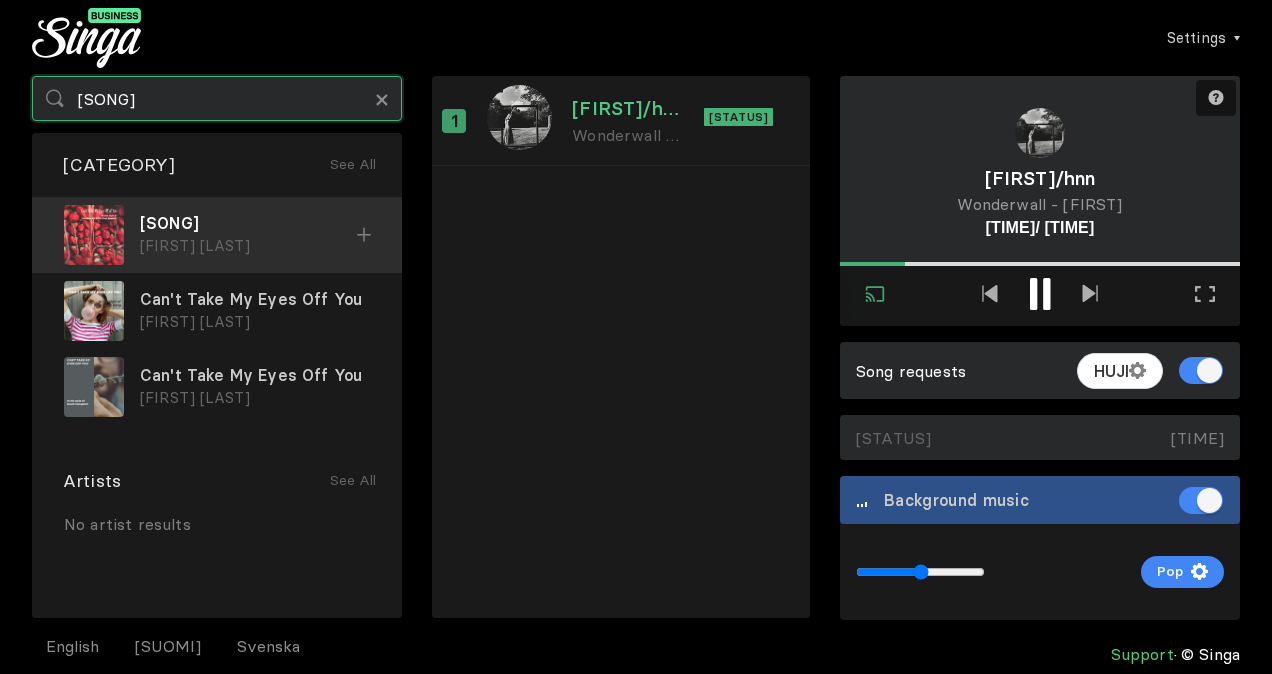 type on "[SONG]" 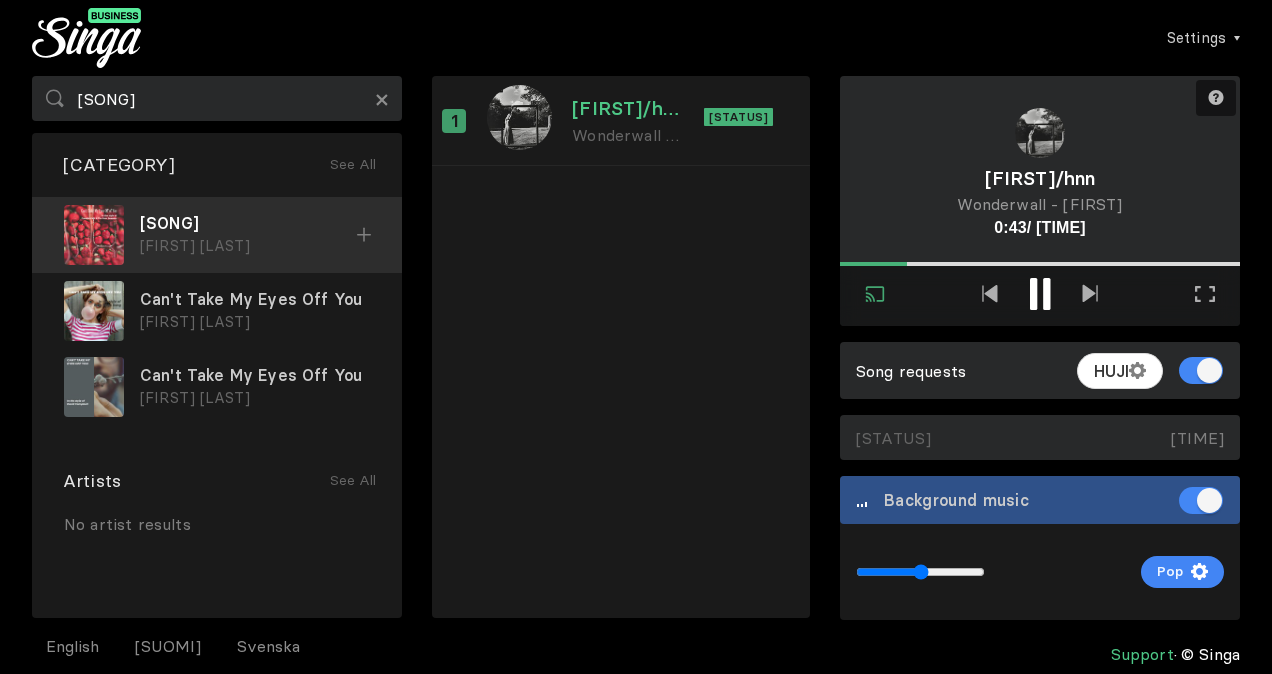 click on "[SONG] [FIRST] [LAST] [ARTIST]" at bounding box center [217, 235] 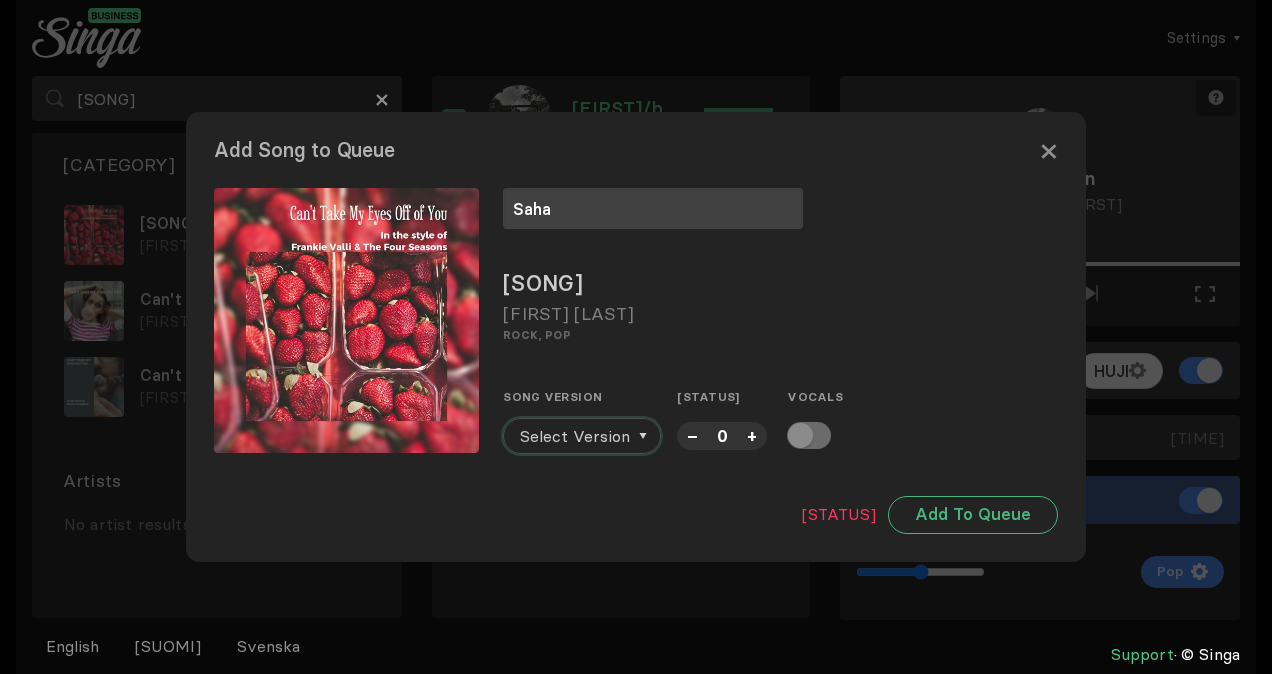 click on "Select Version" at bounding box center [575, 436] 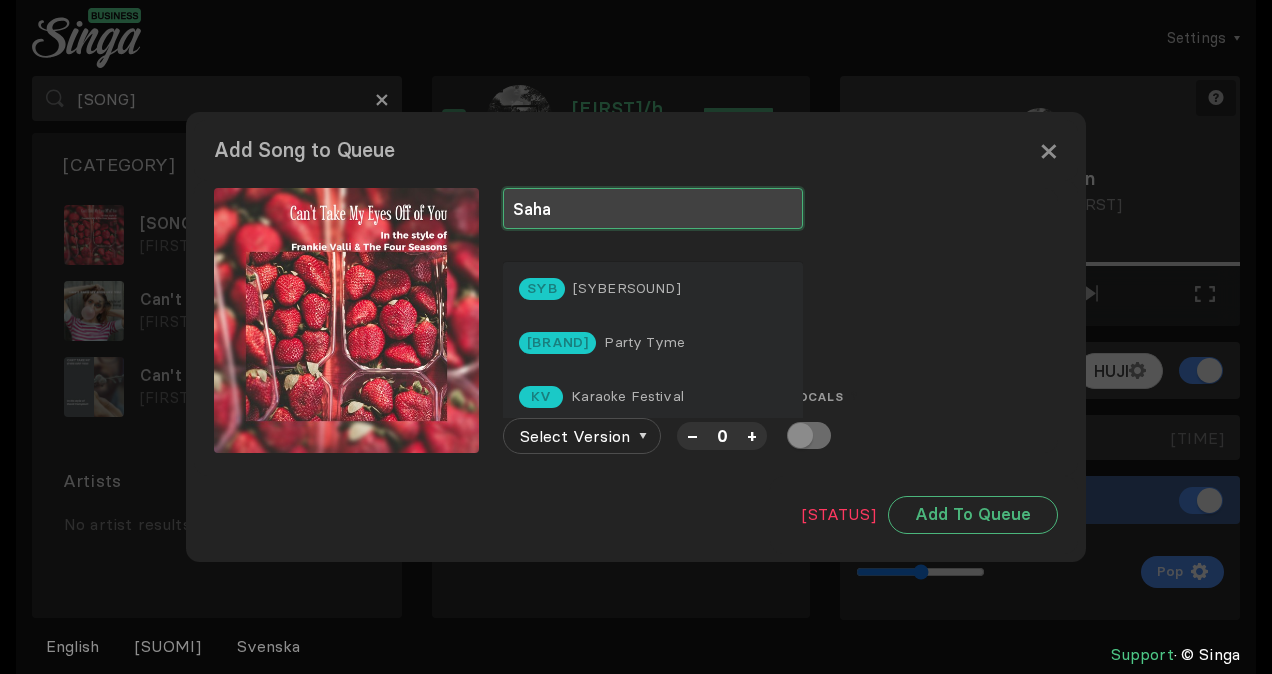 click on "Saha" at bounding box center (653, 208) 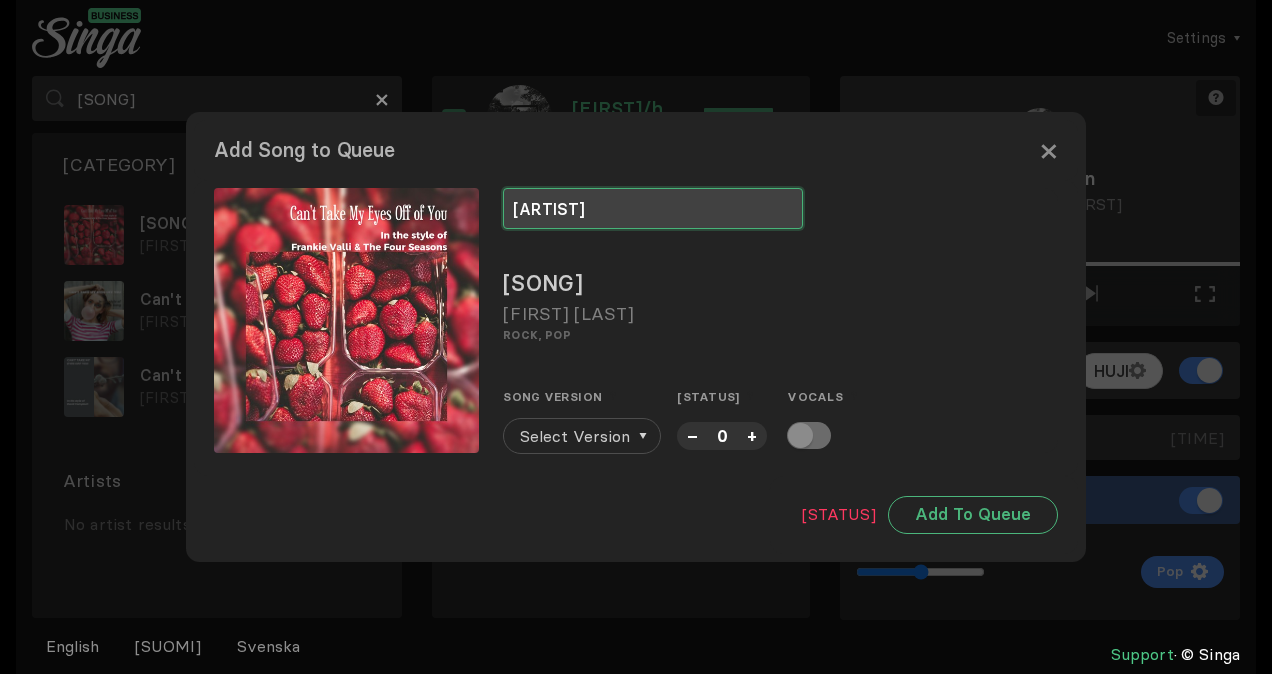 type on "[ARTIST]" 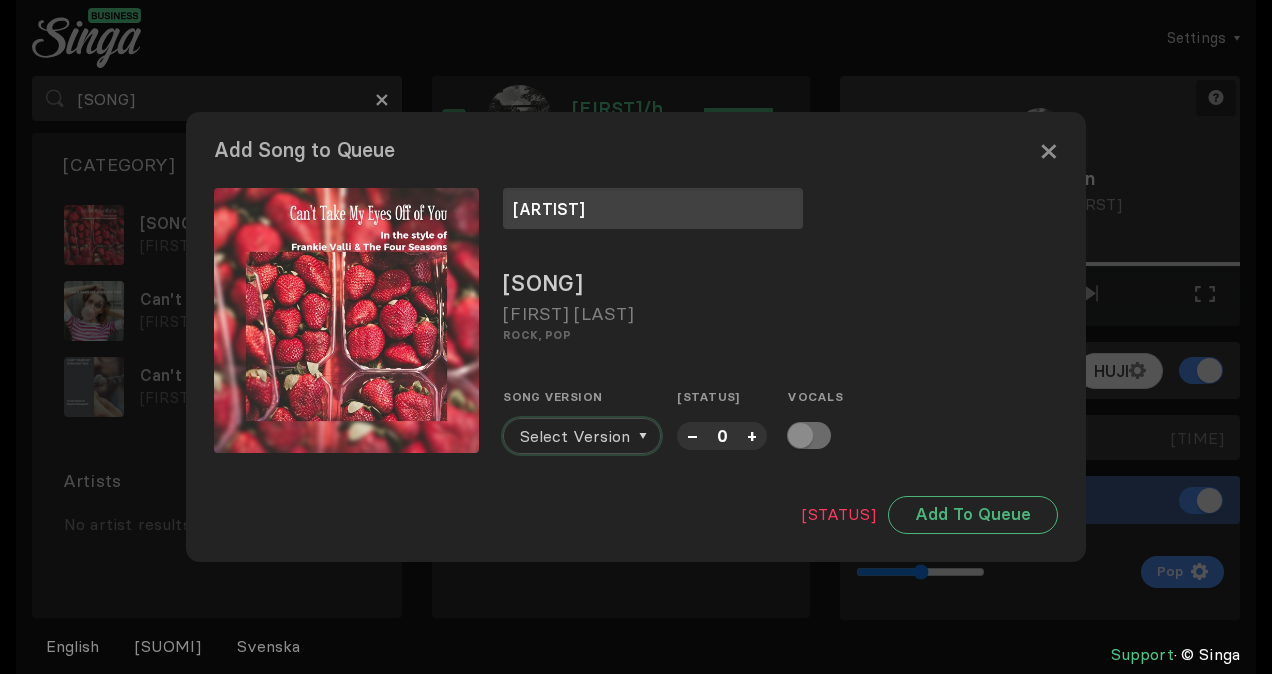 click on "Select Version" at bounding box center (575, 436) 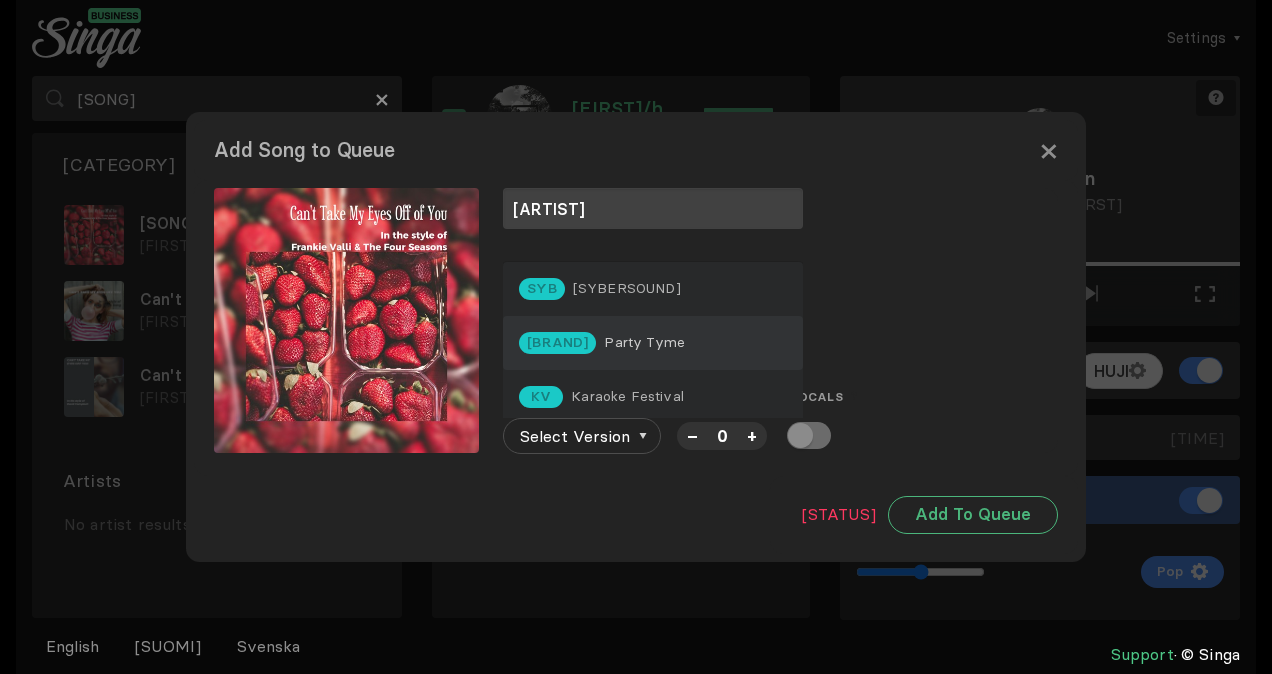 click on "[BRAND]" at bounding box center (653, 343) 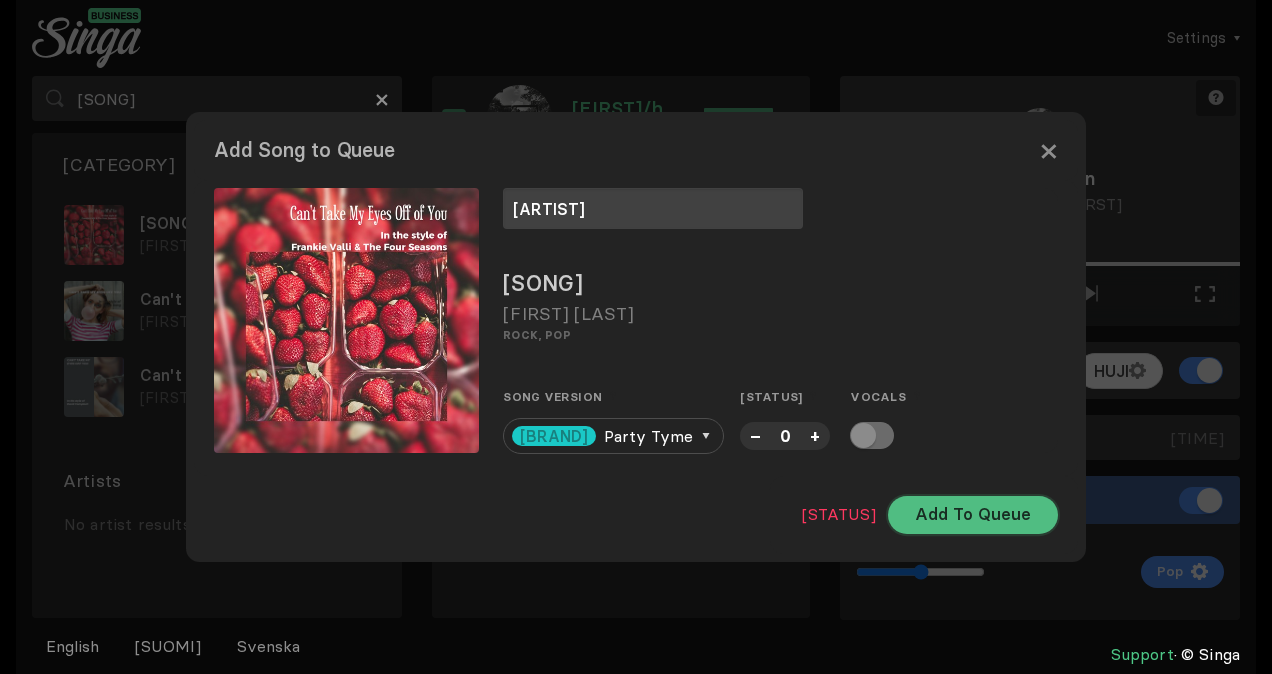 click on "Add To Queue" at bounding box center [973, 515] 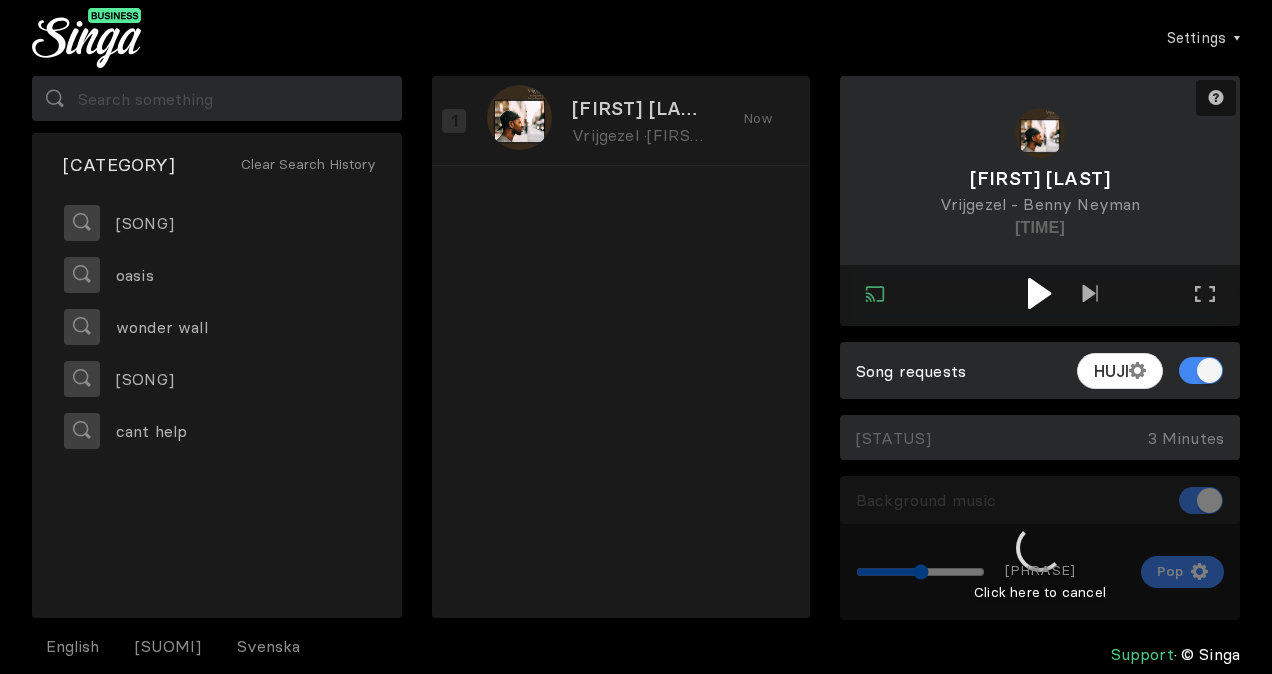 click at bounding box center [1039, 293] 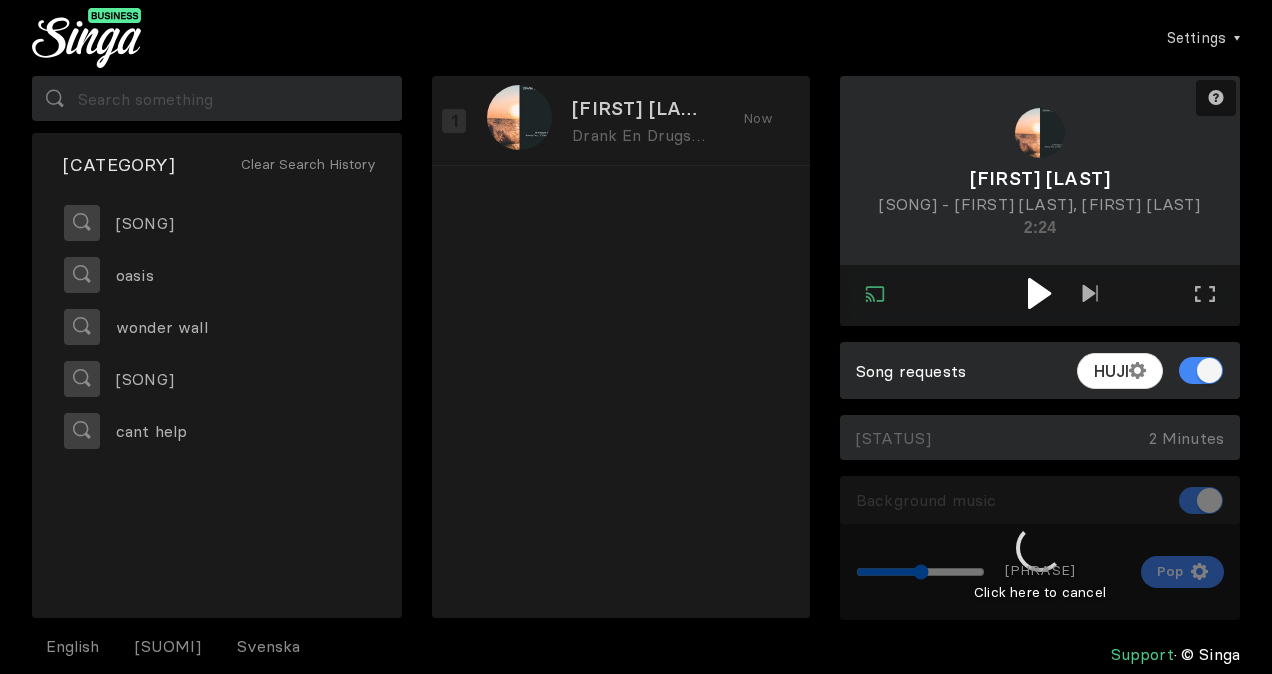 click at bounding box center (1040, 295) 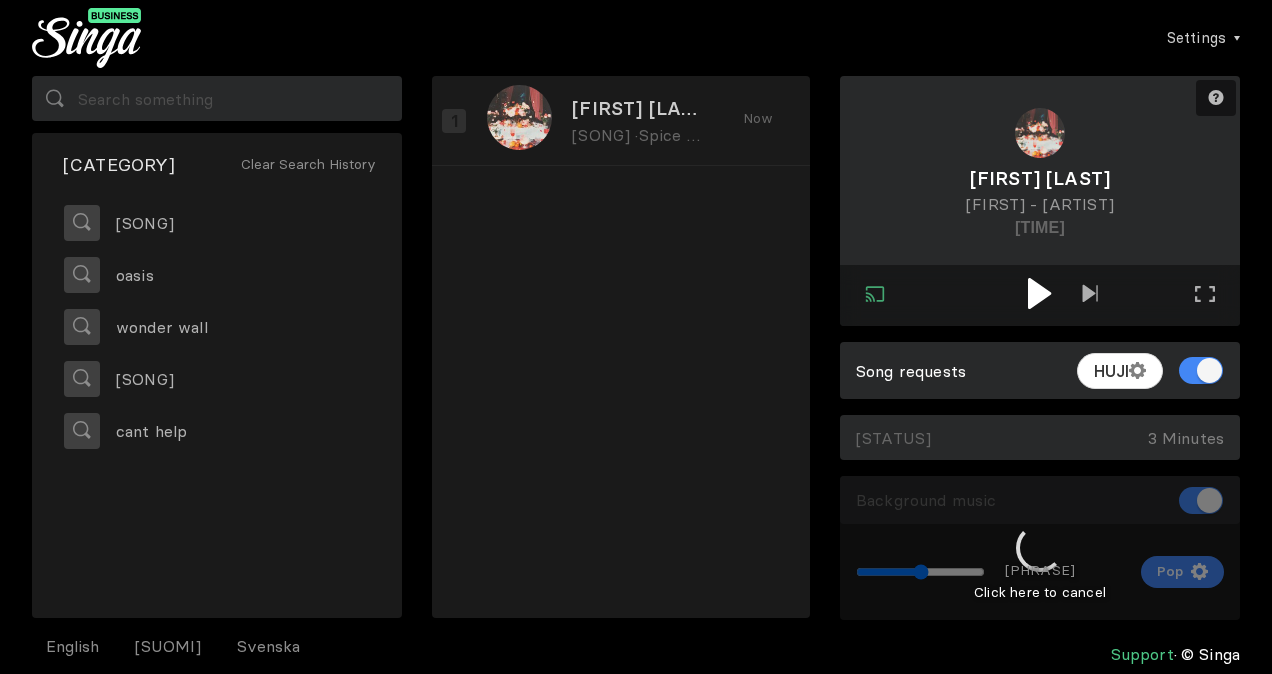 click at bounding box center [1040, 293] 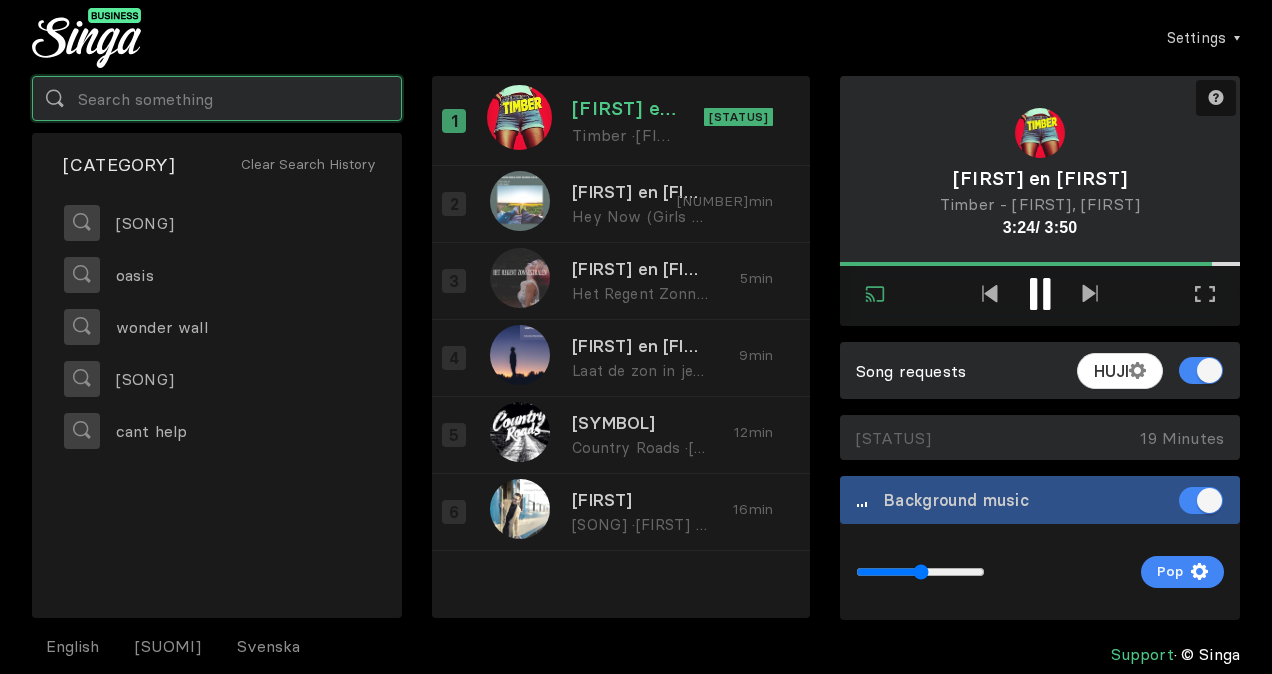 click at bounding box center (217, 98) 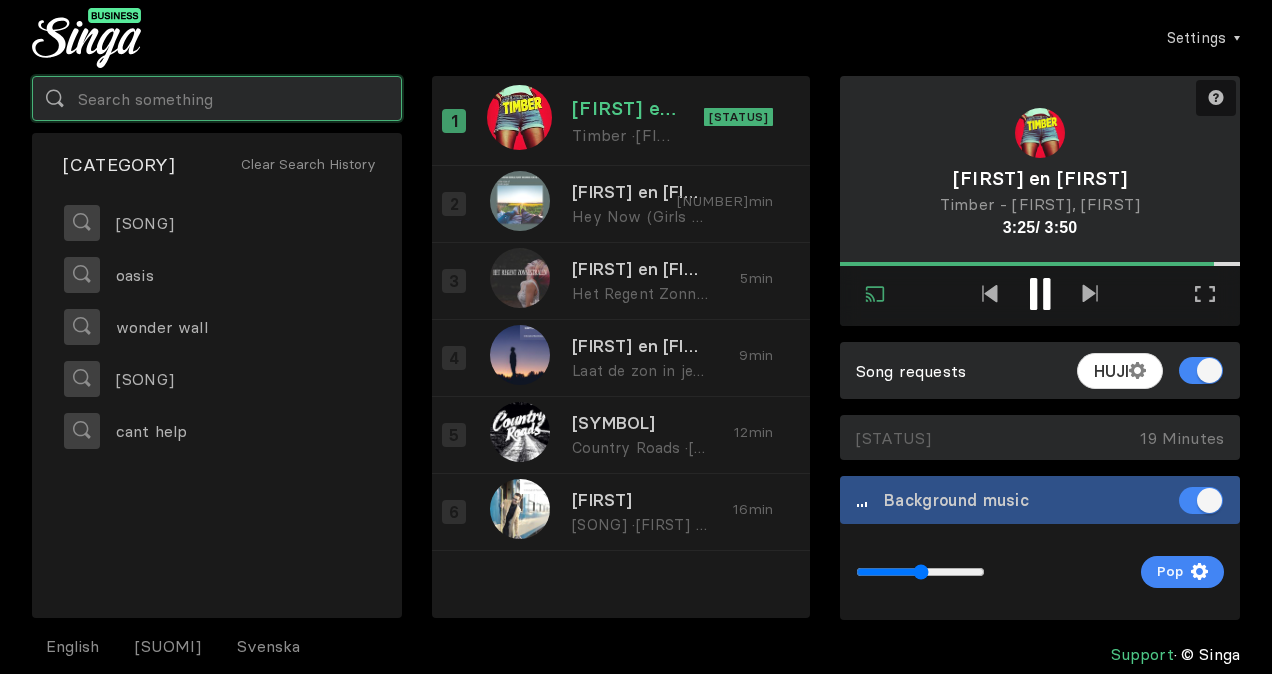 click at bounding box center (217, 98) 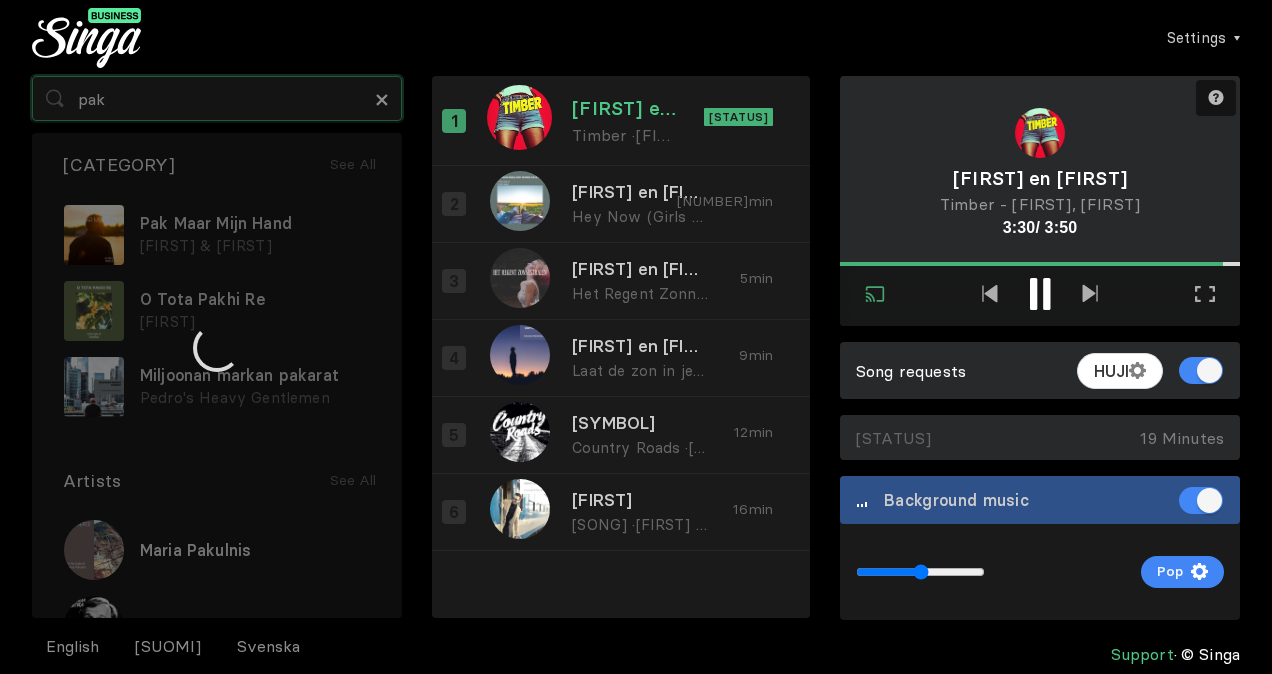 type on "pak" 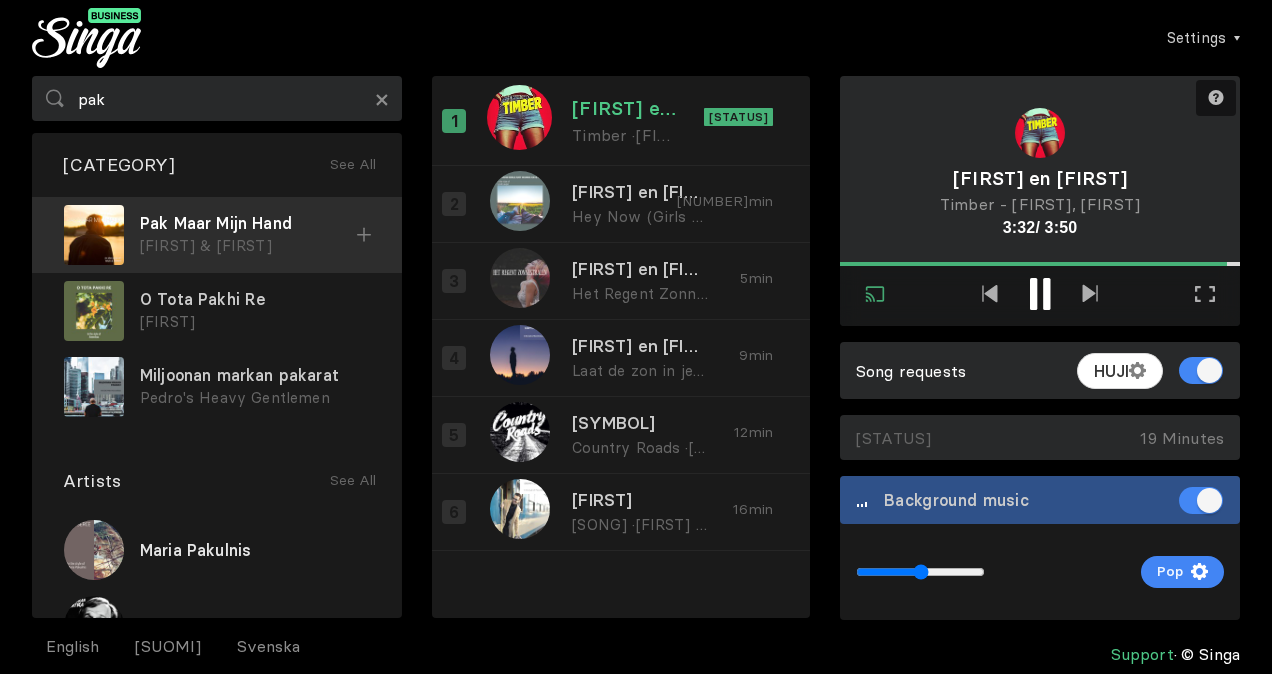 click at bounding box center (364, 235) 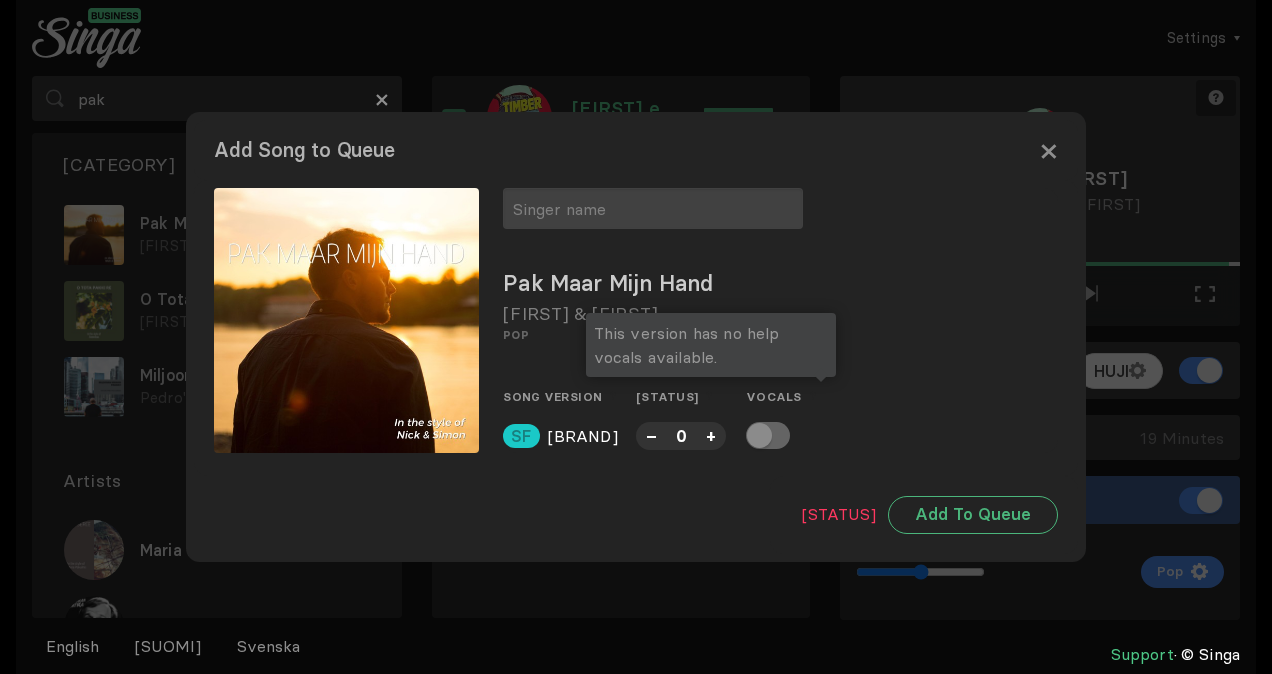 click at bounding box center (768, 435) 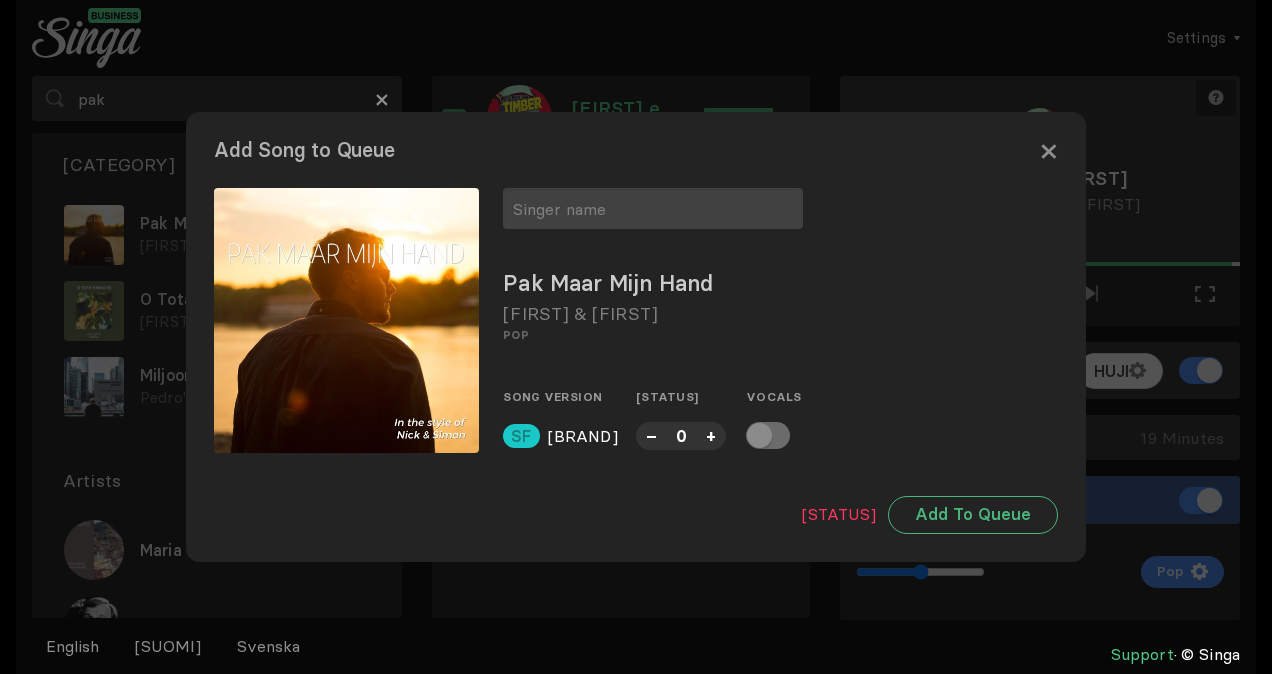drag, startPoint x: 758, startPoint y: 431, endPoint x: 581, endPoint y: 428, distance: 177.02542 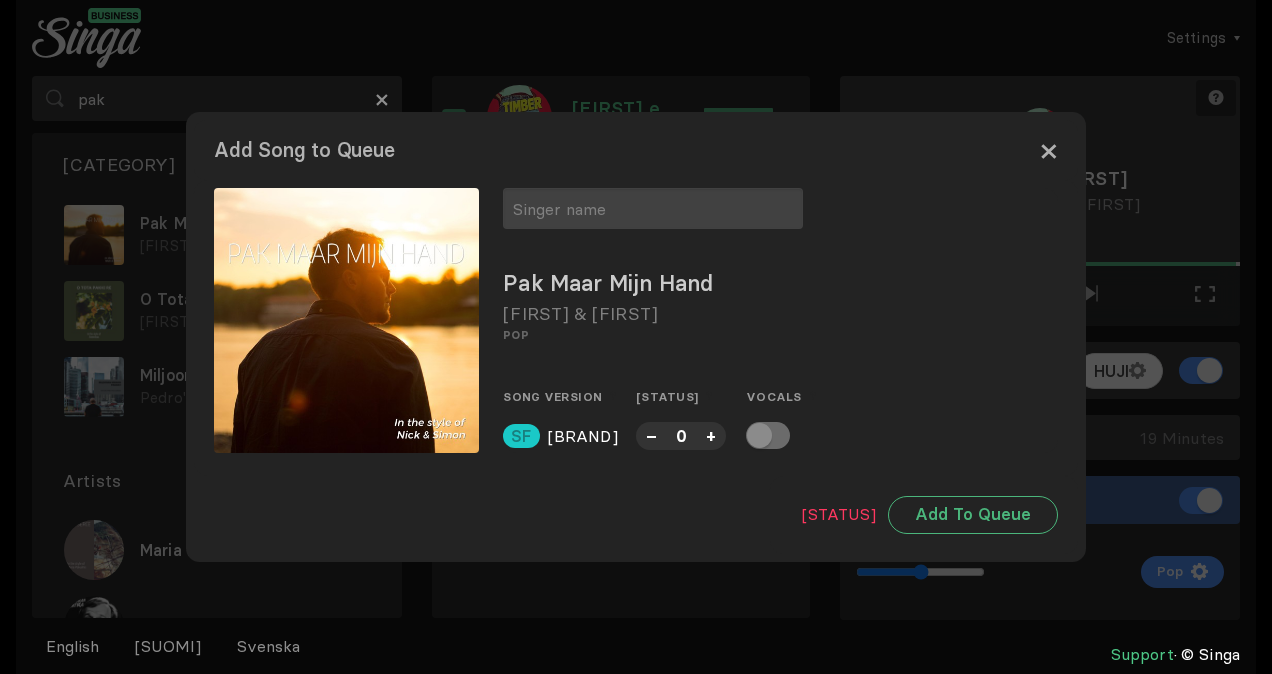 click on "×" at bounding box center (1048, 150) 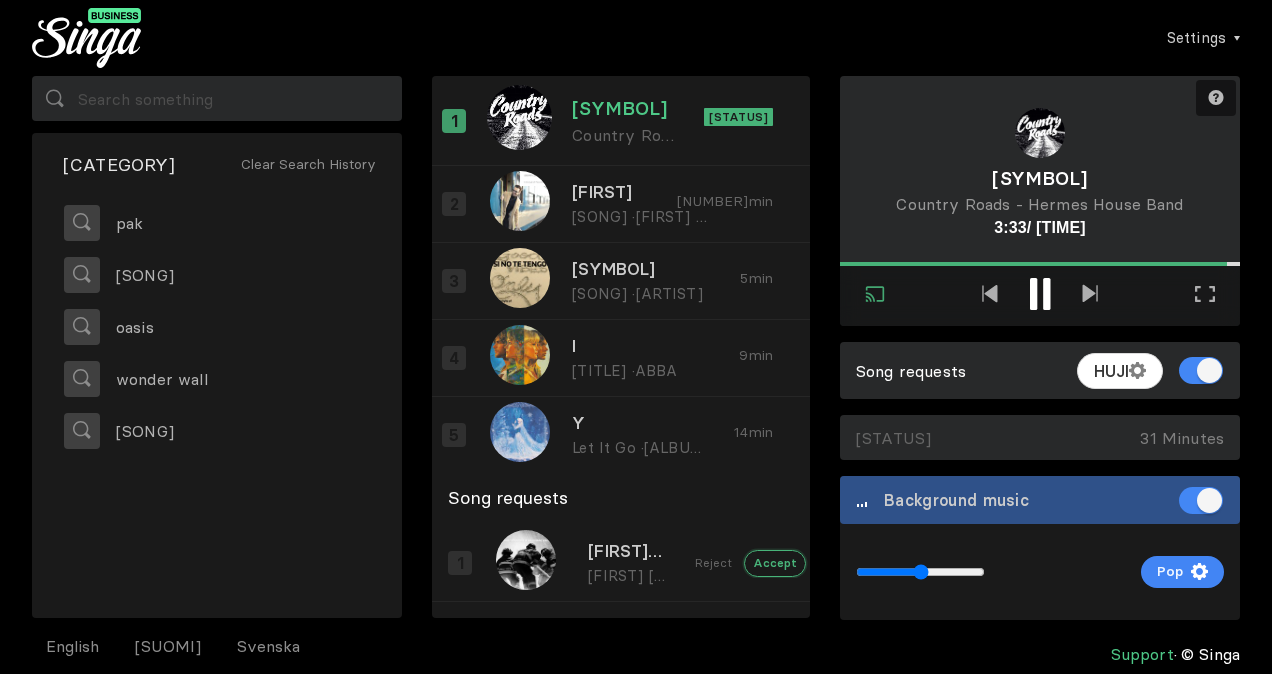 click on "Accept" at bounding box center [775, 563] 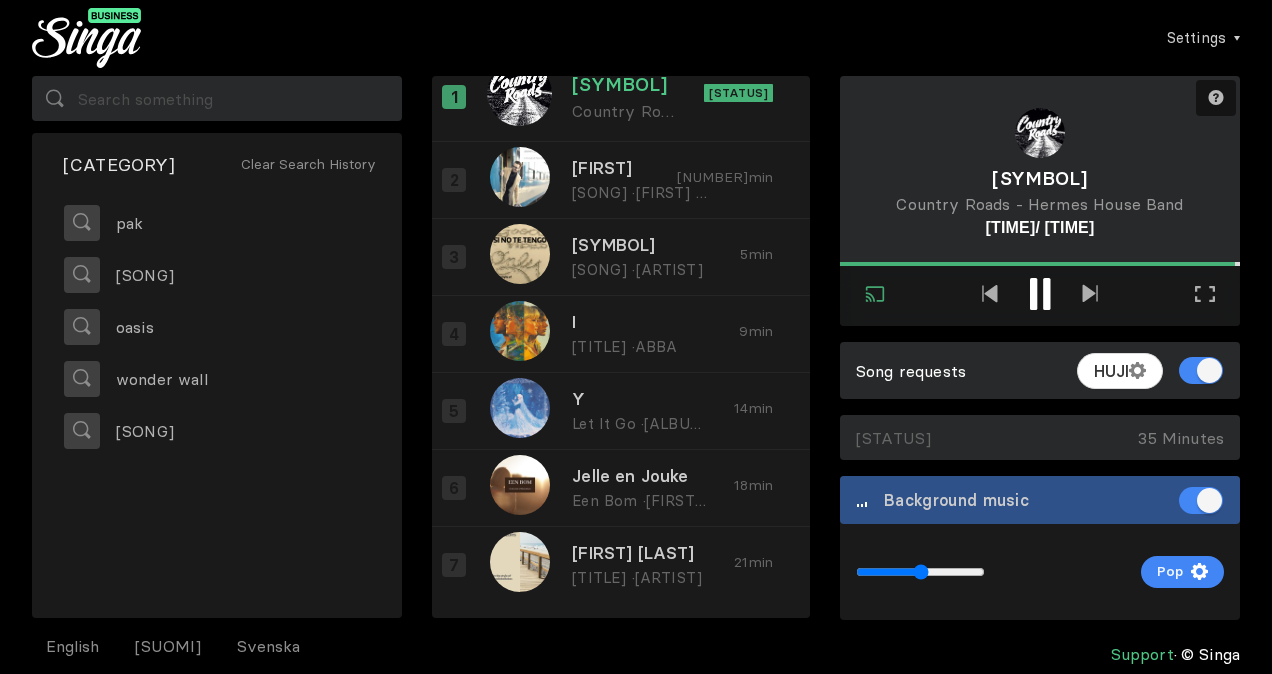 scroll, scrollTop: 0, scrollLeft: 0, axis: both 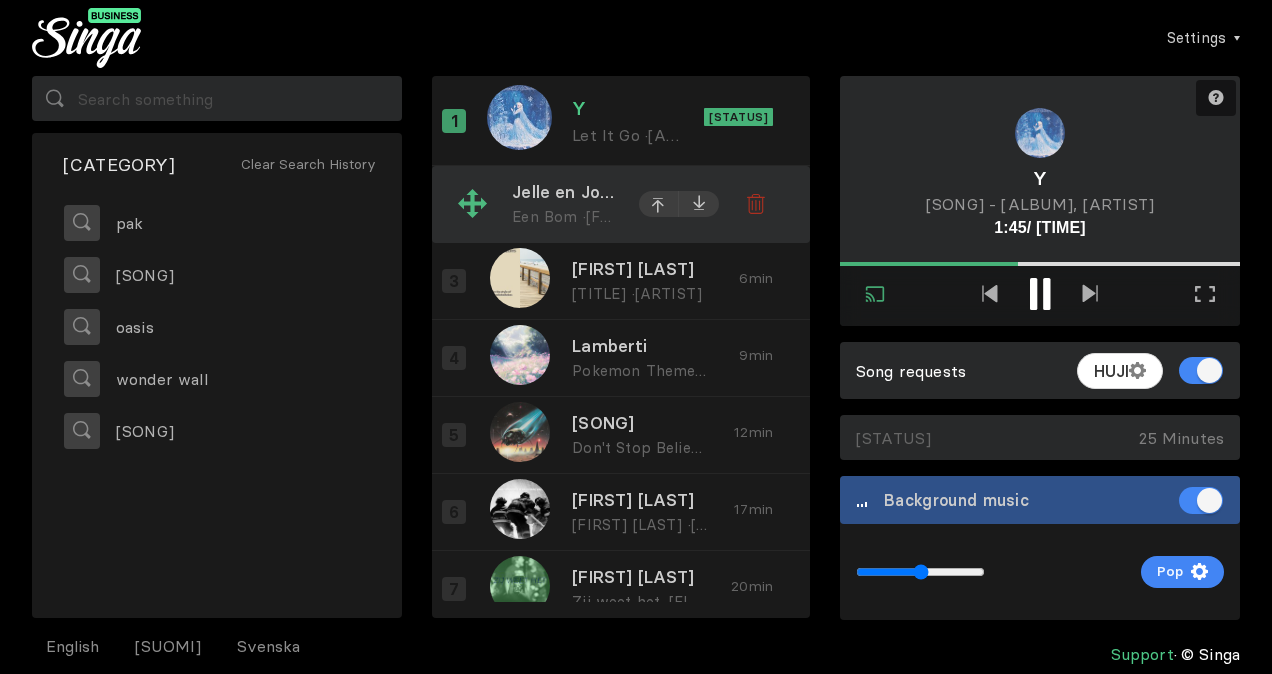 click on "Een Bom ·" at bounding box center [548, 216] 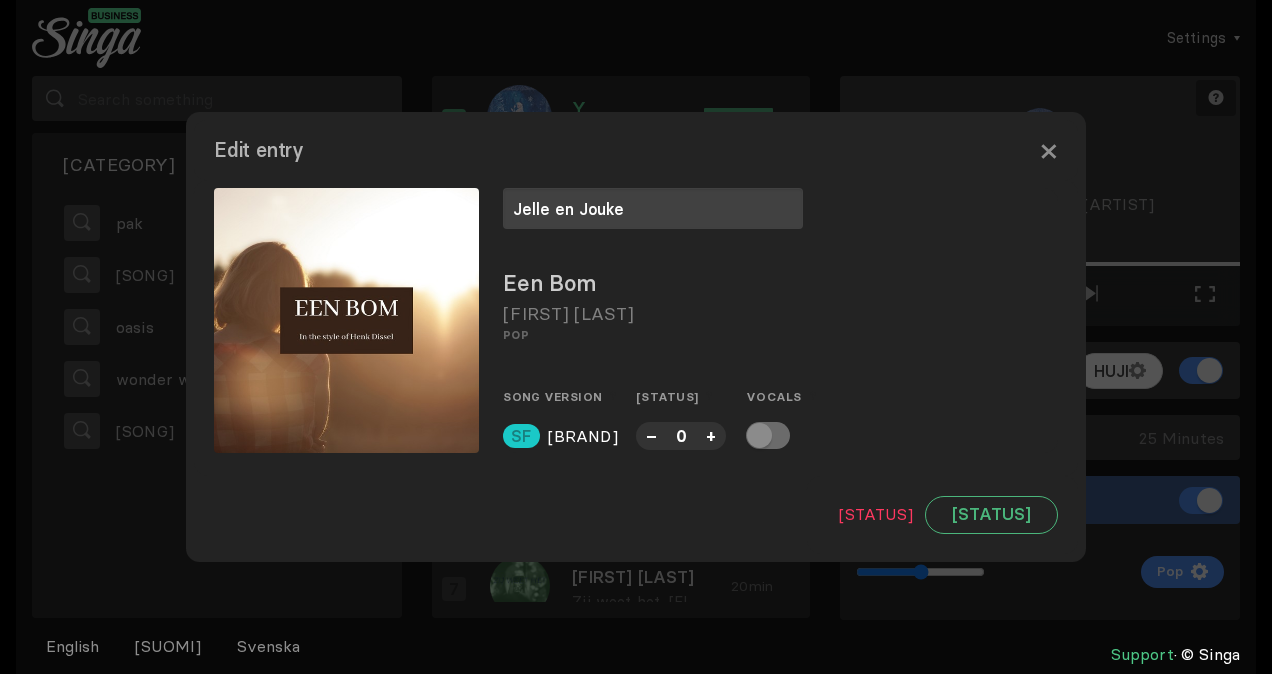 click on "Jelle en Jouke" at bounding box center [653, 208] 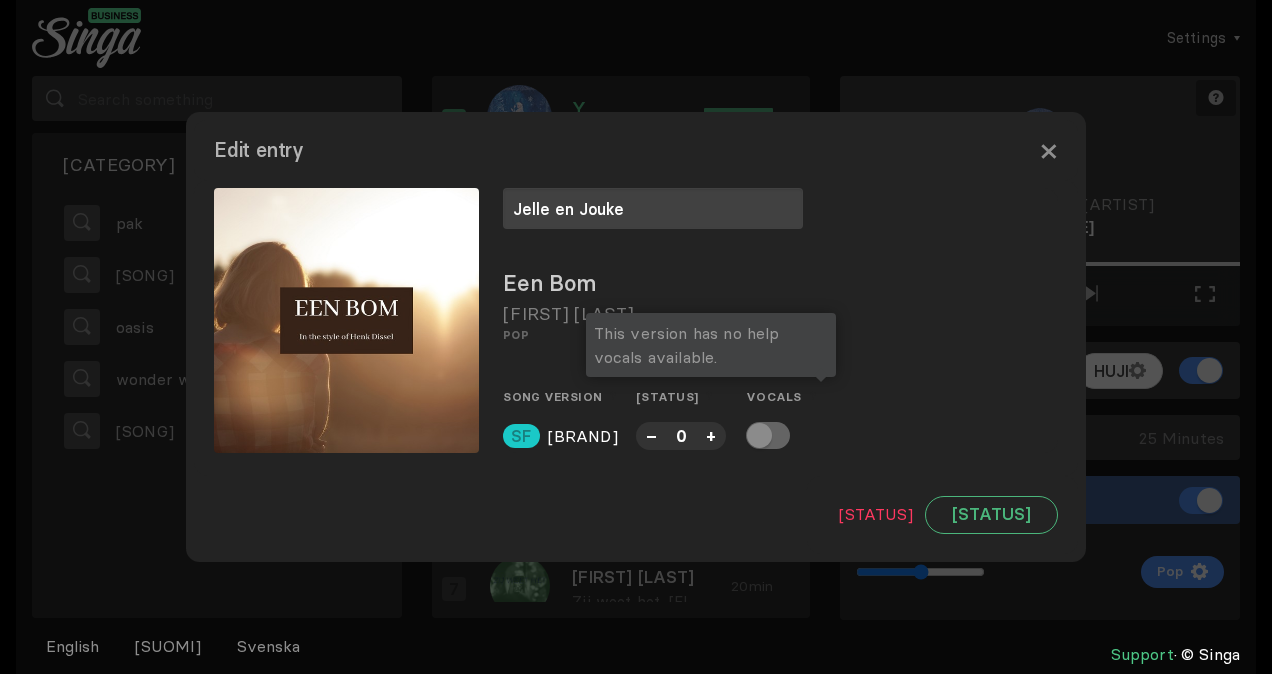 click at bounding box center [768, 435] 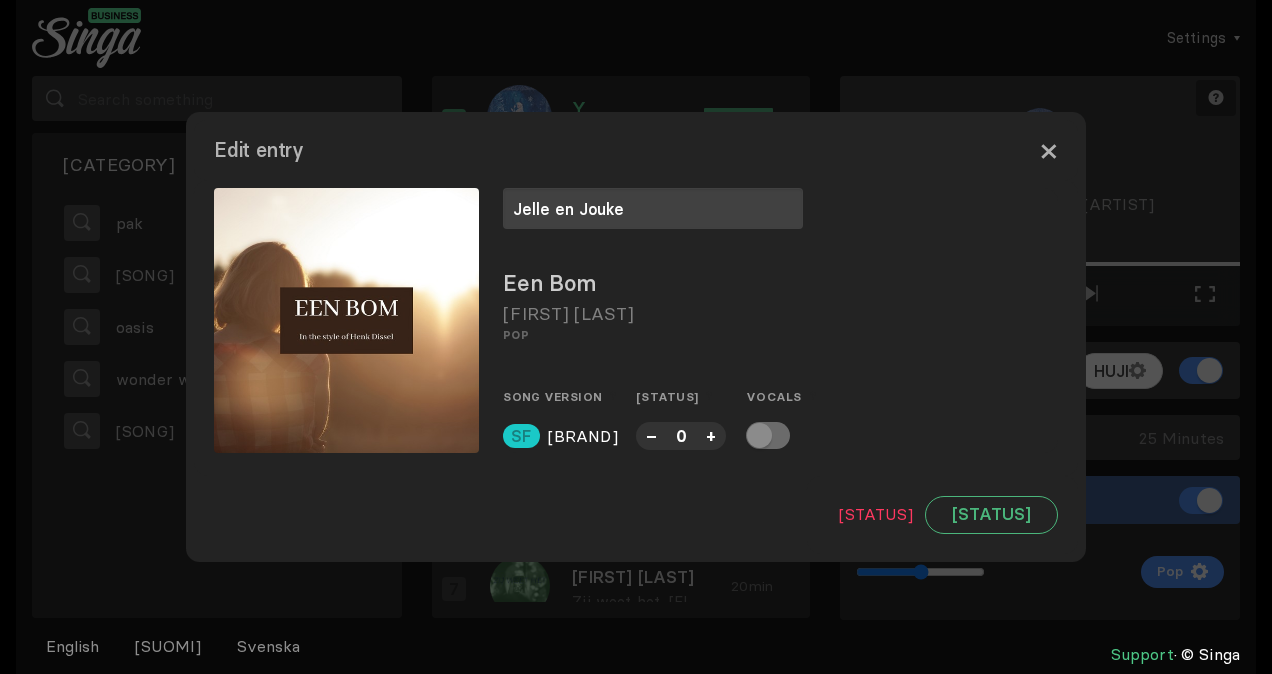 click on "×" at bounding box center [1048, 150] 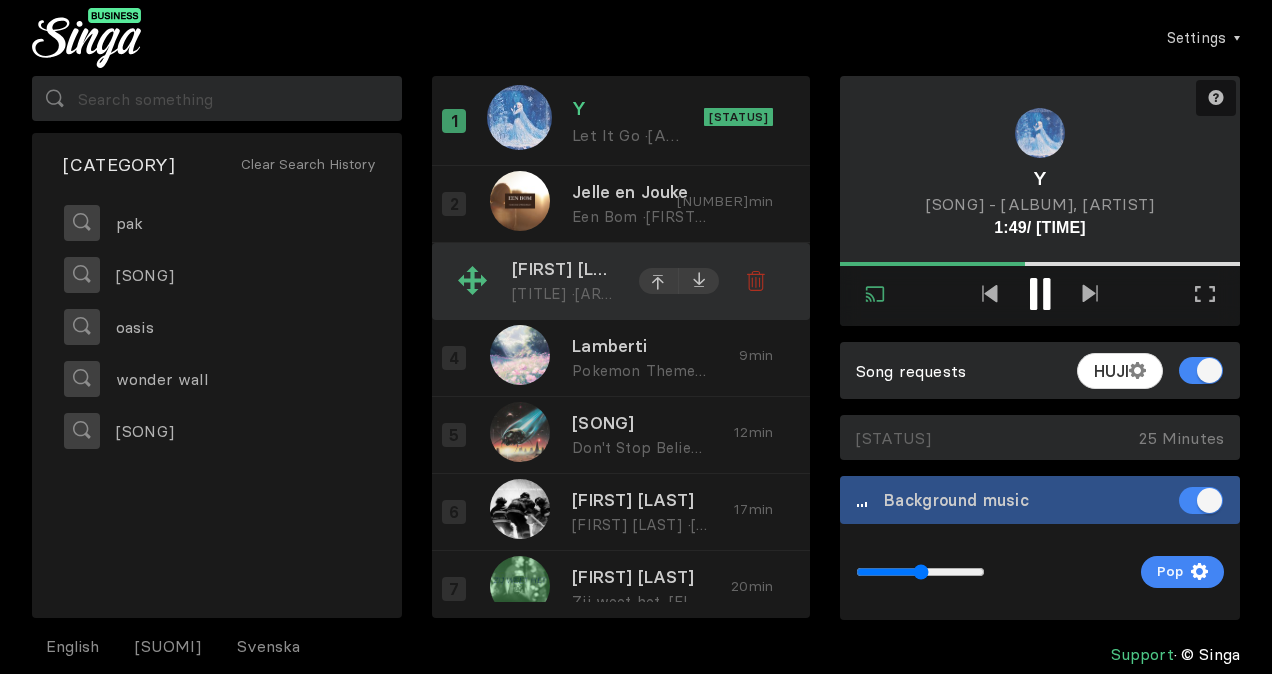 click on "[TITLE] ·" at bounding box center [543, 293] 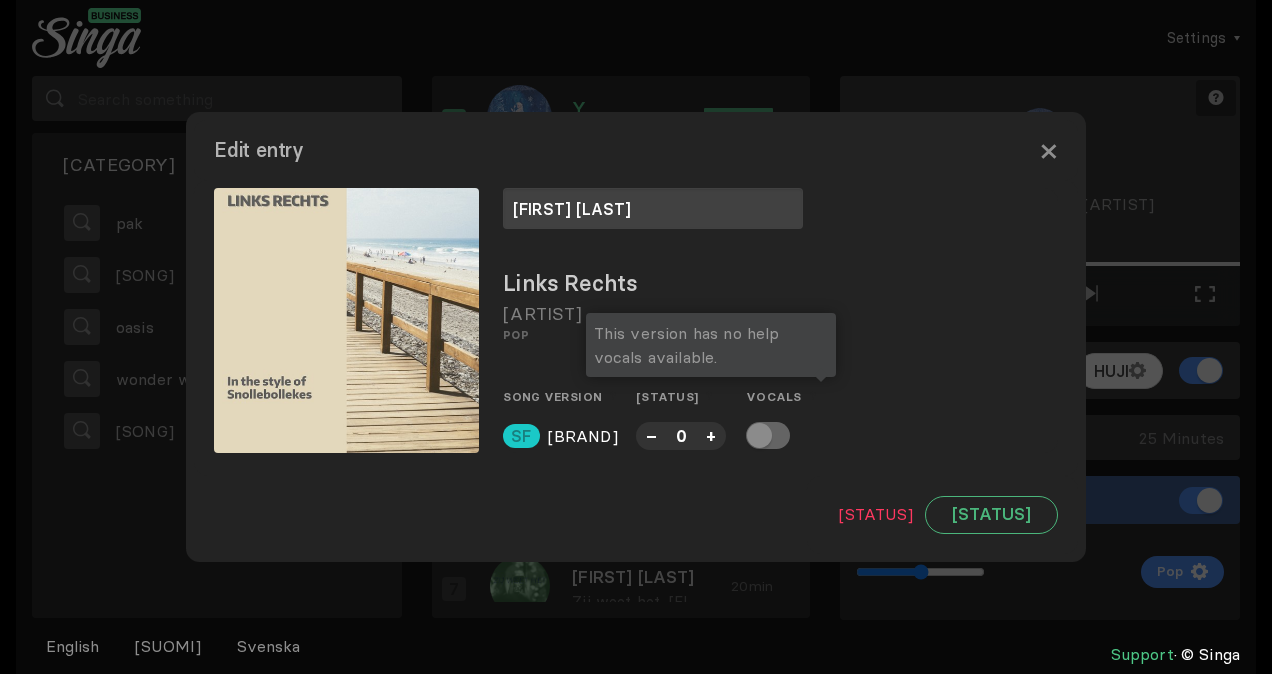 click at bounding box center (768, 435) 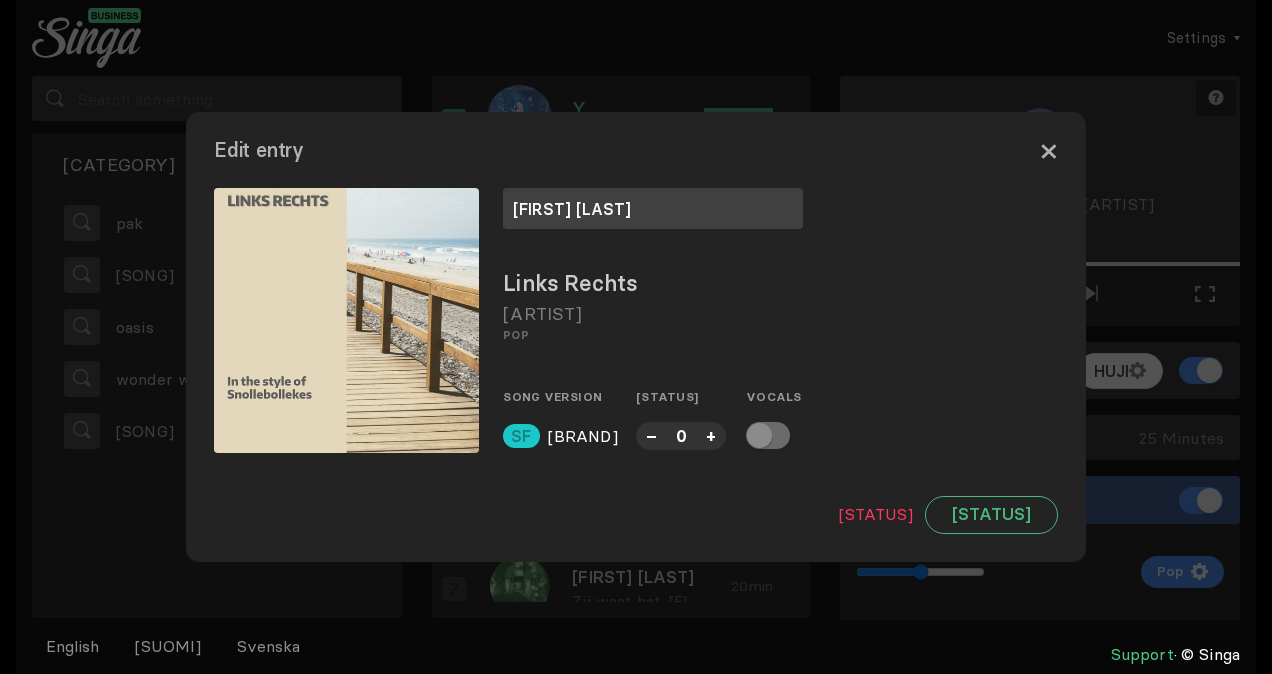 click on "×" at bounding box center (1048, 150) 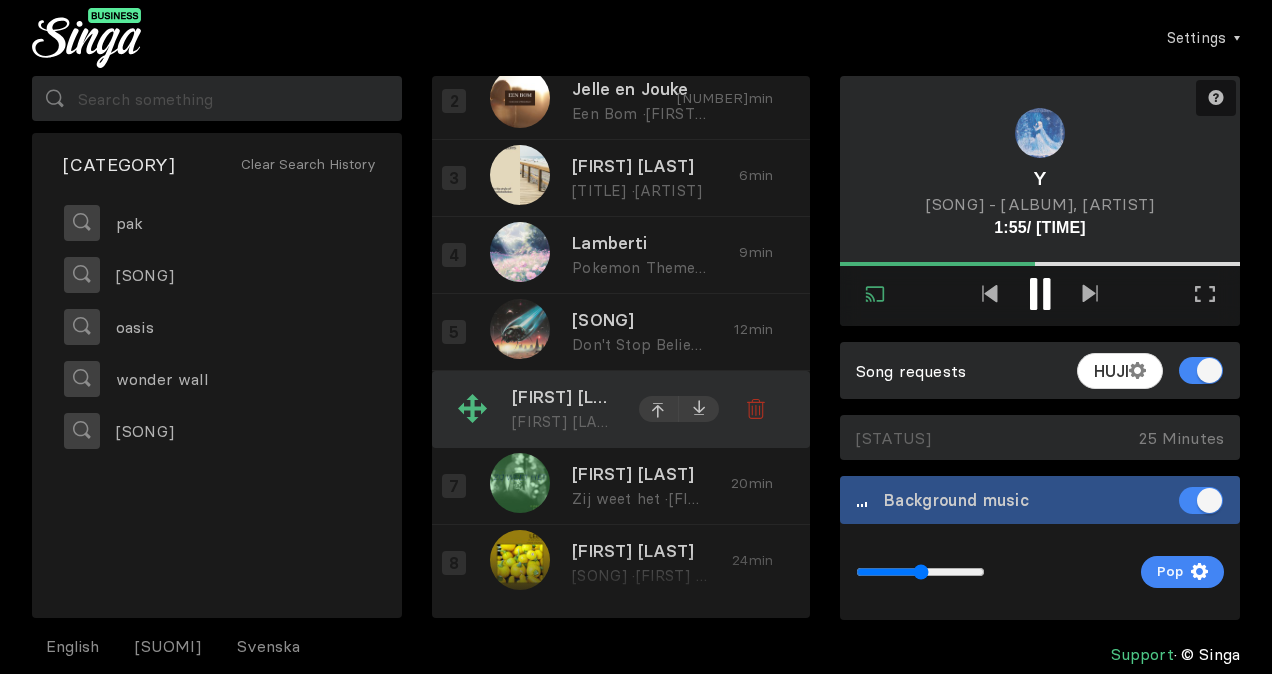 scroll, scrollTop: 100, scrollLeft: 0, axis: vertical 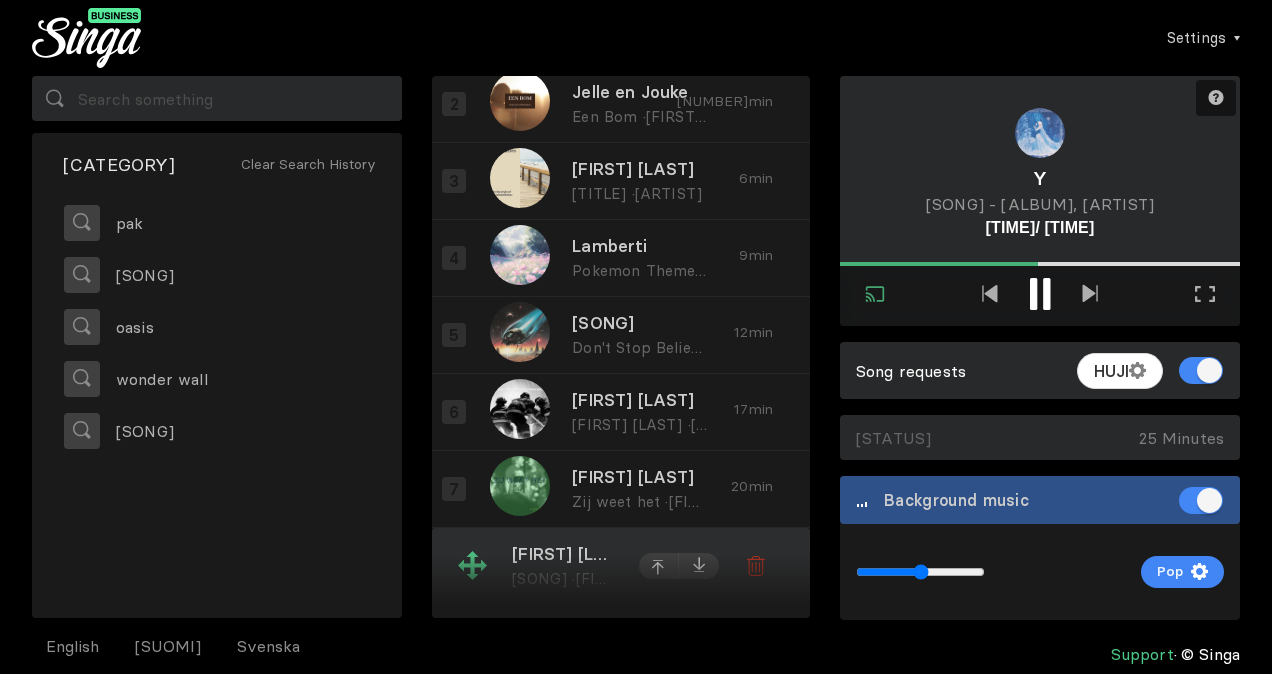 click on "[TITLE] · [FIRST] [LAST]" at bounding box center [640, 117] 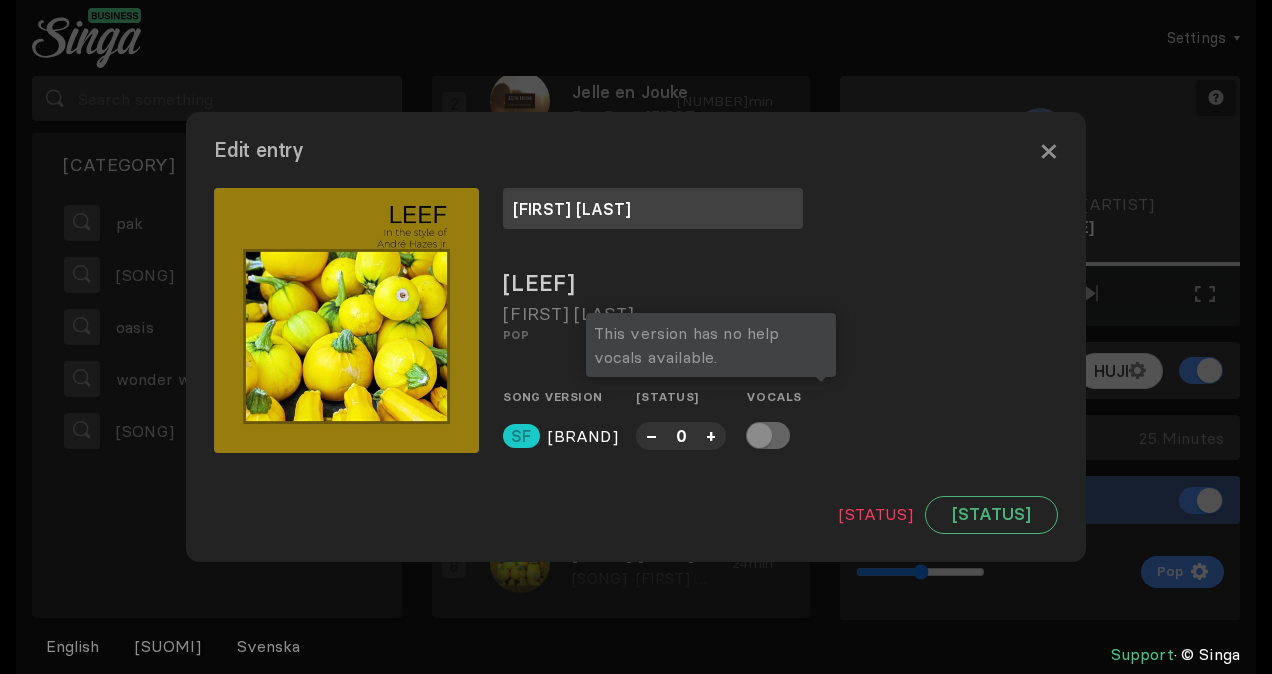 click at bounding box center [768, 435] 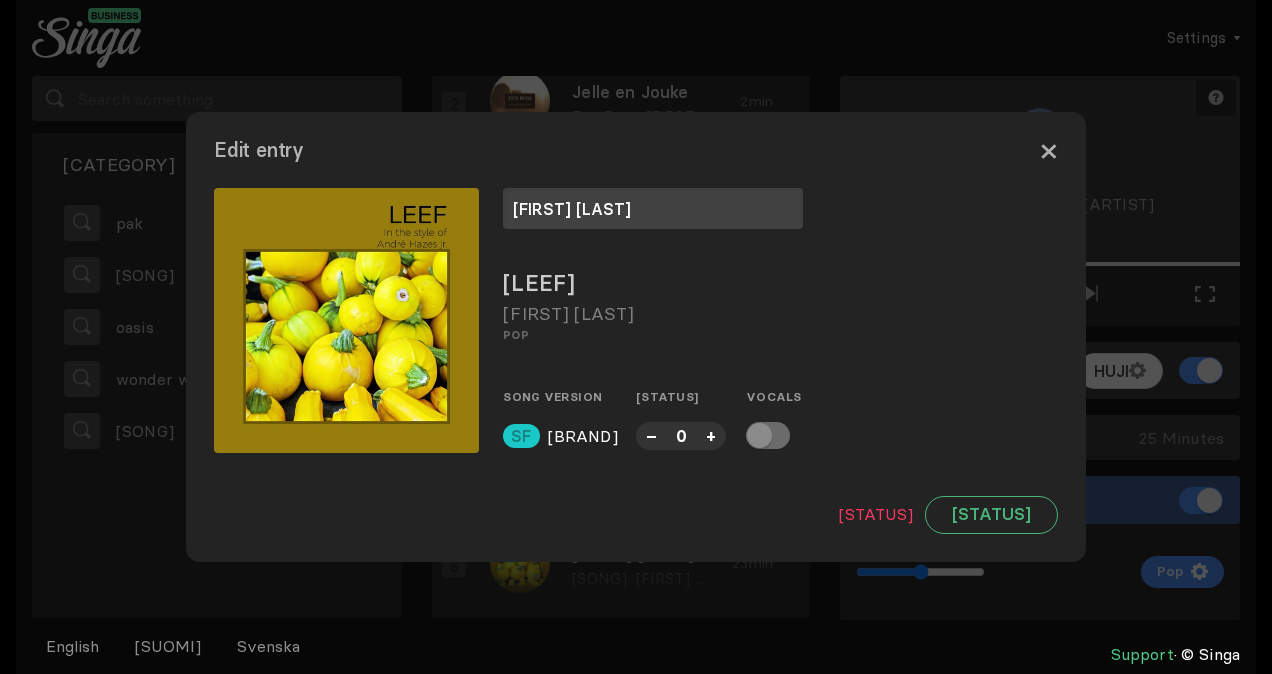 click on "×" at bounding box center (1048, 150) 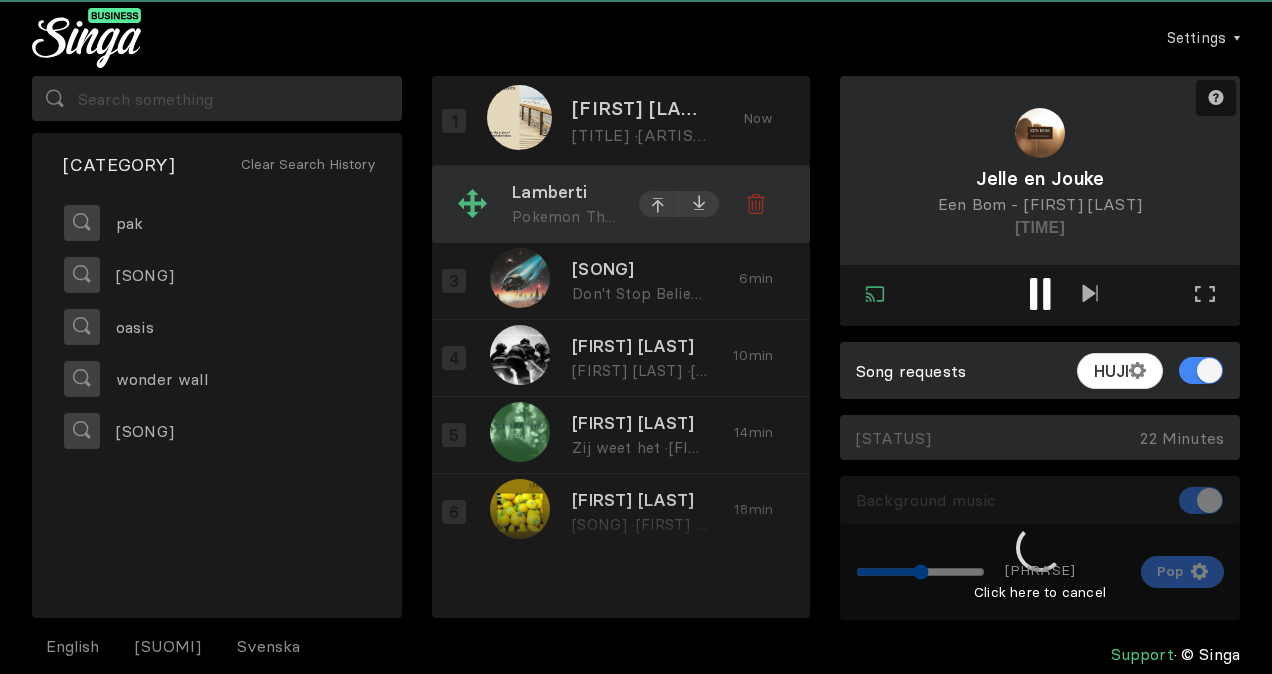 scroll, scrollTop: 0, scrollLeft: 0, axis: both 